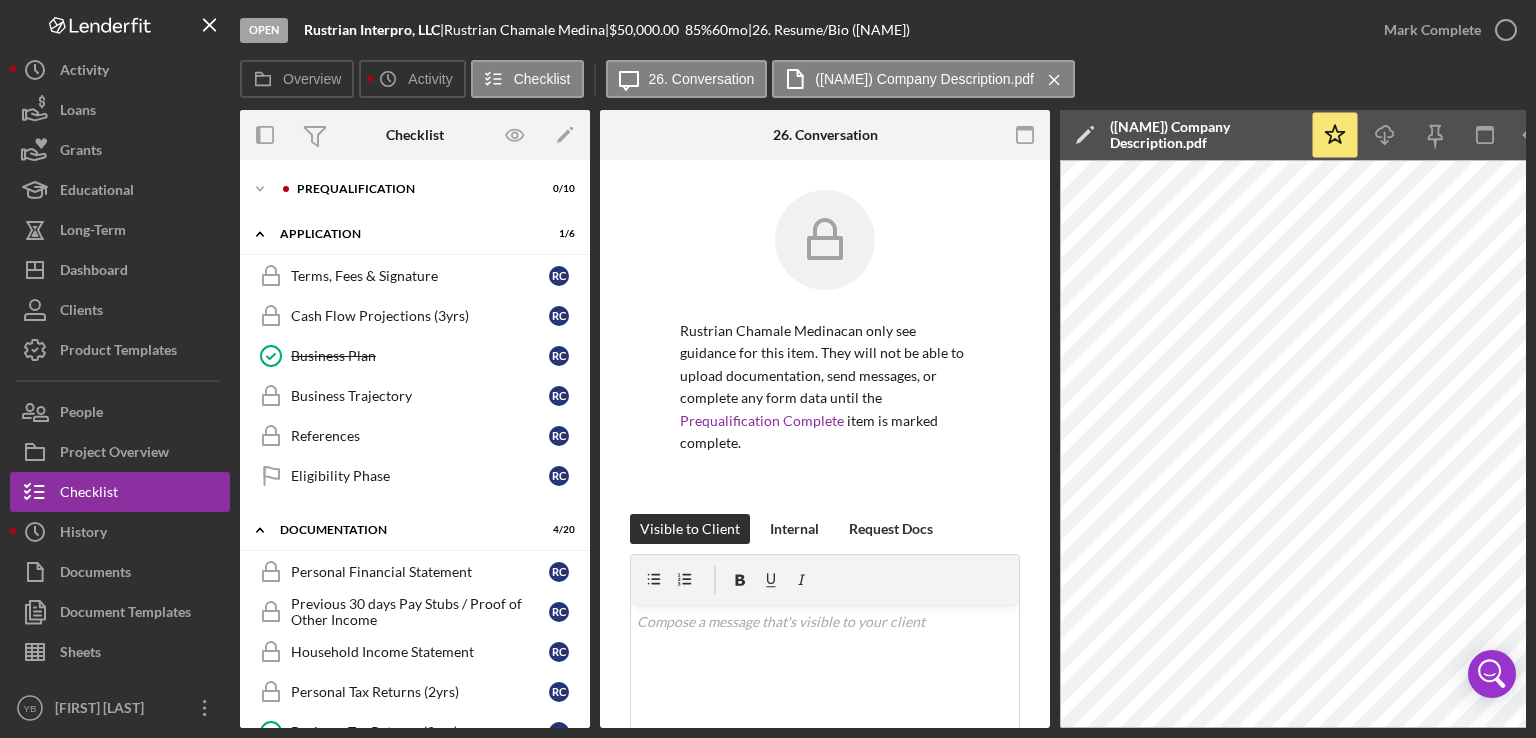 scroll, scrollTop: 0, scrollLeft: 0, axis: both 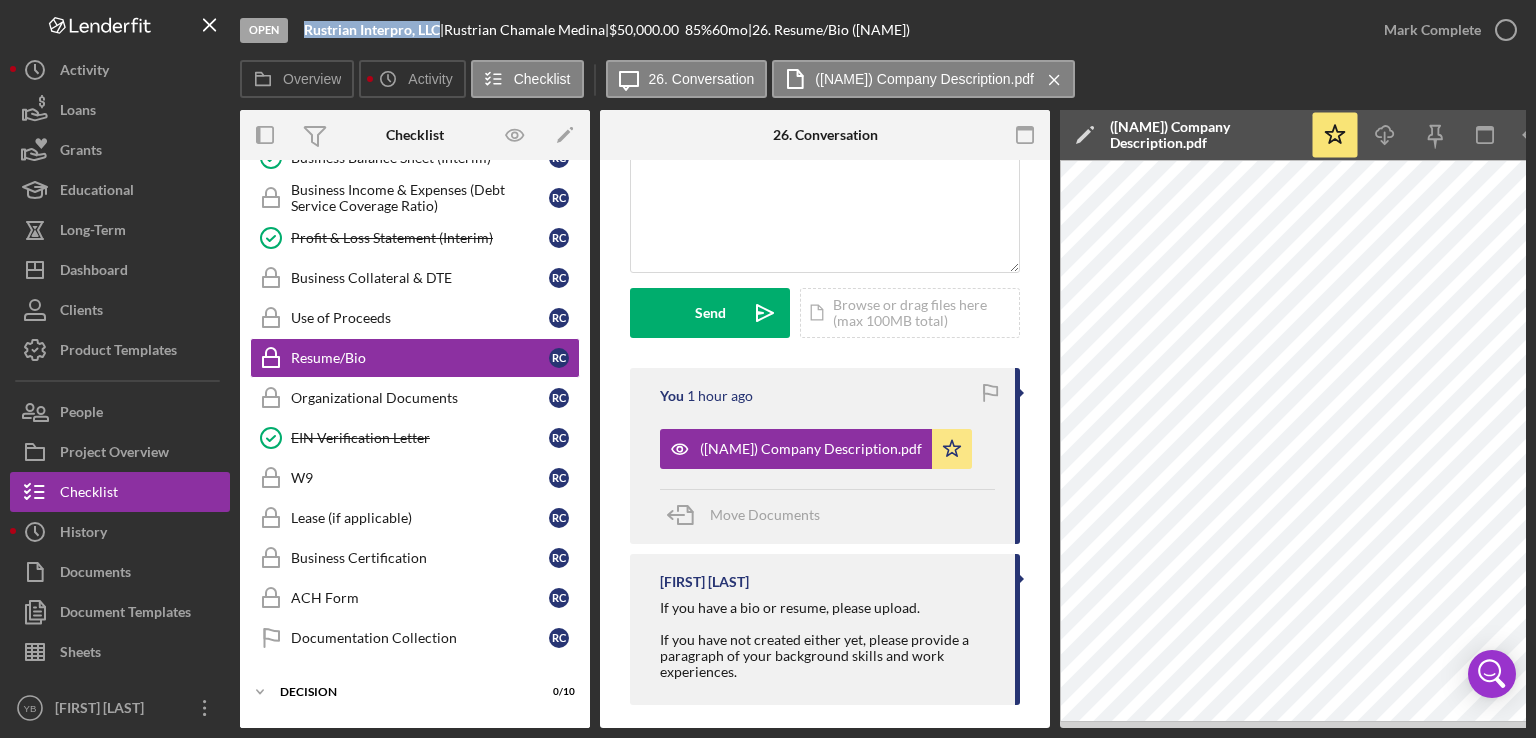 click on "Overview Internal Workflow Stage Open Icon/Dropdown Arrow Archive (can unarchive later if needed) Overview Edit Icon/Edit Status Ongoing Risk Rating Sentiment Rating 5 Product Name Microloan Application Created Date 07/30/2025 Started Date 07/30/2025 Closing Goal 09/28/2025 Contact YB Yedmy Batista Account Executive Weekly Status Update On Weekly Status Update Message Here's a snapshot of information that has been fully approved, as well as the items we still need.
If you've worked up to a milestone (purple) item, then the ball is our court. We'll respond as soon as we can. Inactivity Alerts On Send if the client is inactive for... 5 Inactivity Reminder Message Hey there, we noticed you haven't made any progress on your application in the last few days. Let us know if you have any questions or issues!
Initial Request Edit Icon/Edit Amount $50,000.00 Standard Rate 85.000% Standard Term 60 months Key Ratios Edit Icon/Edit DSCR Collateral Coverage DTI LTV Global DSCR Global Collateral Coverage Global DTI 0" at bounding box center (883, 419) 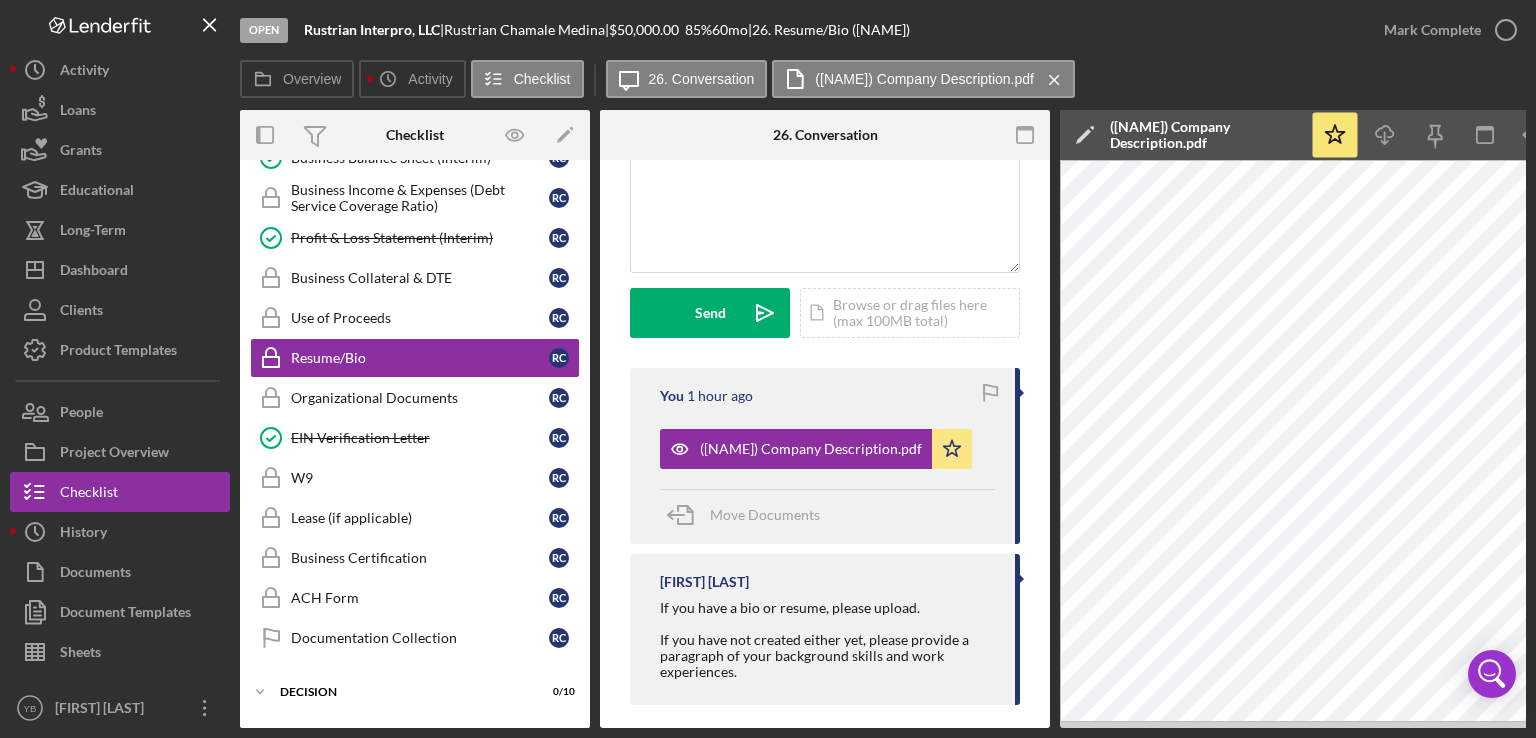 click on "Overview Internal Workflow Stage Open Icon/Dropdown Arrow Archive (can unarchive later if needed) Overview Edit Icon/Edit Status Ongoing Risk Rating Sentiment Rating 5 Product Name Microloan Application Created Date 07/30/2025 Started Date 07/30/2025 Closing Goal 09/28/2025 Contact YB Yedmy Batista Account Executive Weekly Status Update On Weekly Status Update Message Here's a snapshot of information that has been fully approved, as well as the items we still need.
If you've worked up to a milestone (purple) item, then the ball is our court. We'll respond as soon as we can. Inactivity Alerts On Send if the client is inactive for... 5 Inactivity Reminder Message Hey there, we noticed you haven't made any progress on your application in the last few days. Let us know if you have any questions or issues!
Initial Request Edit Icon/Edit Amount $50,000.00 Standard Rate 85.000% Standard Term 60 months Key Ratios Edit Icon/Edit DSCR Collateral Coverage DTI LTV Global DSCR Global Collateral Coverage Global DTI 0" at bounding box center [883, 419] 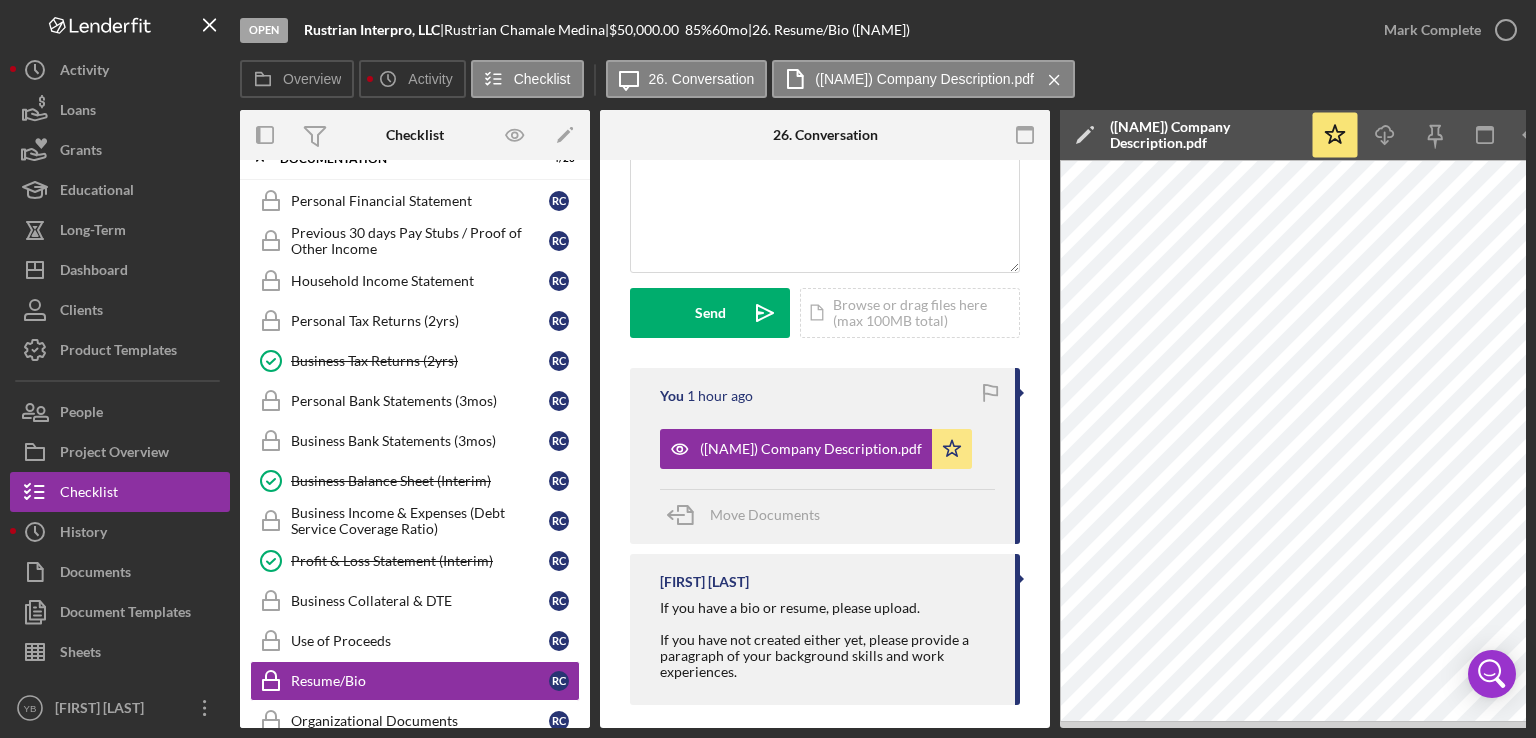 scroll, scrollTop: 365, scrollLeft: 0, axis: vertical 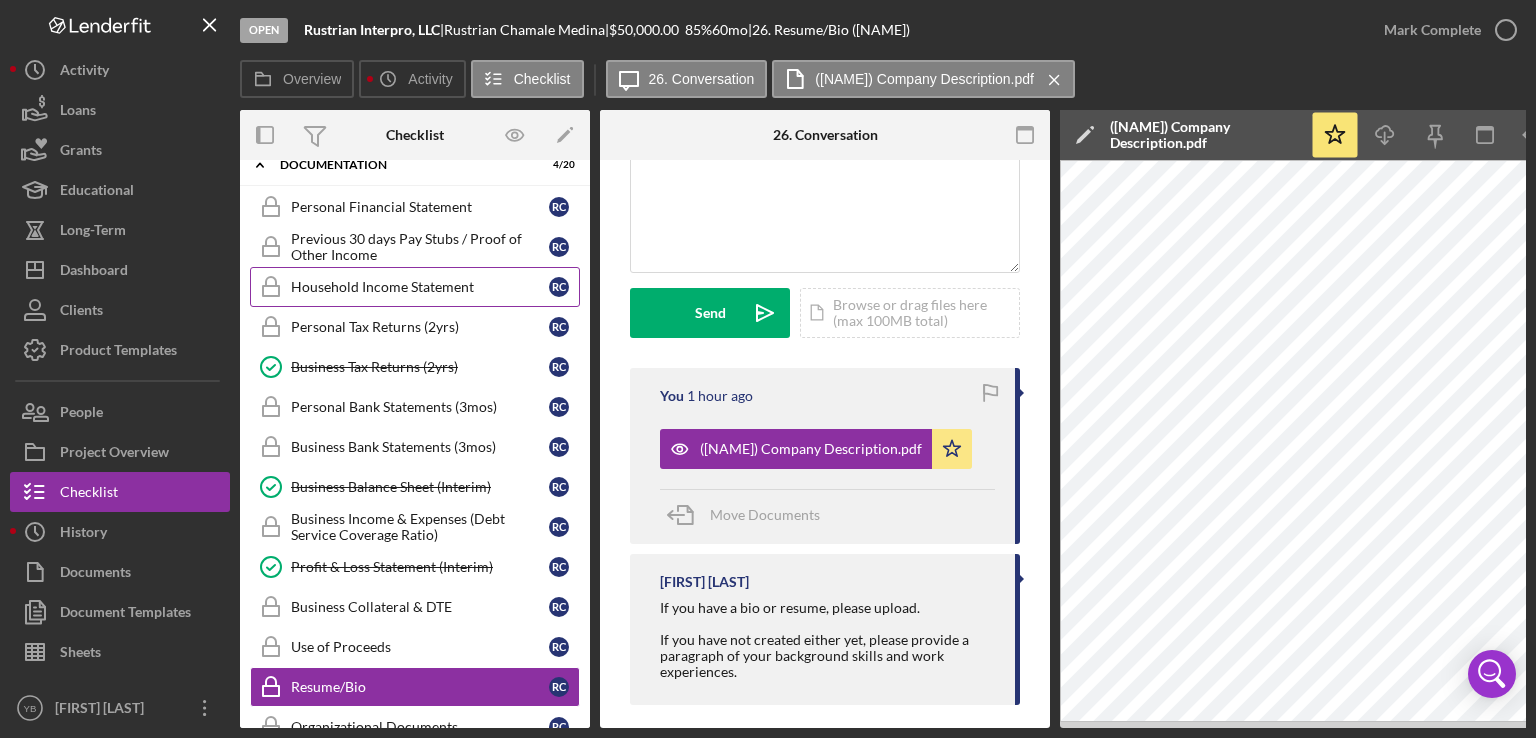 click on "Household Income Statement" at bounding box center (420, 287) 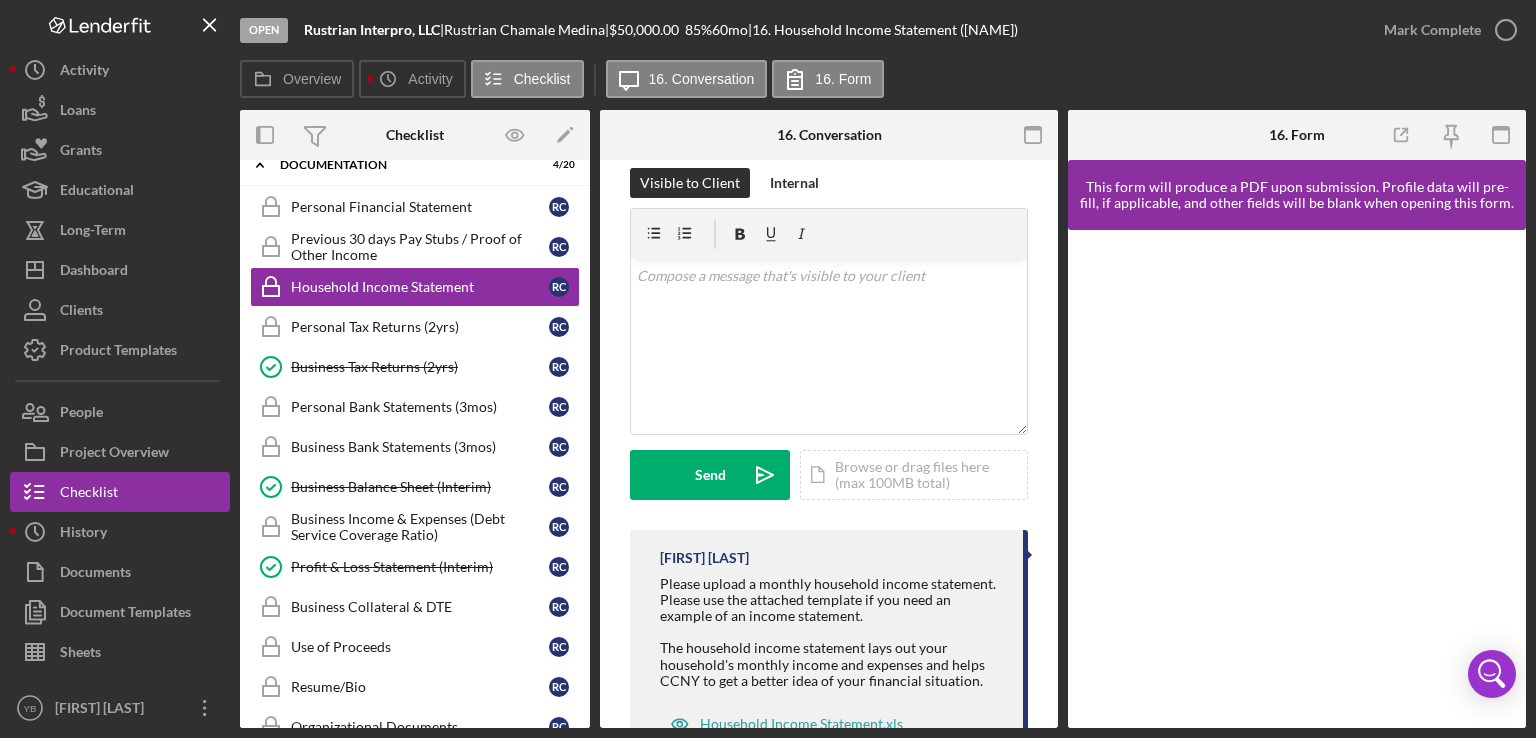 scroll, scrollTop: 330, scrollLeft: 0, axis: vertical 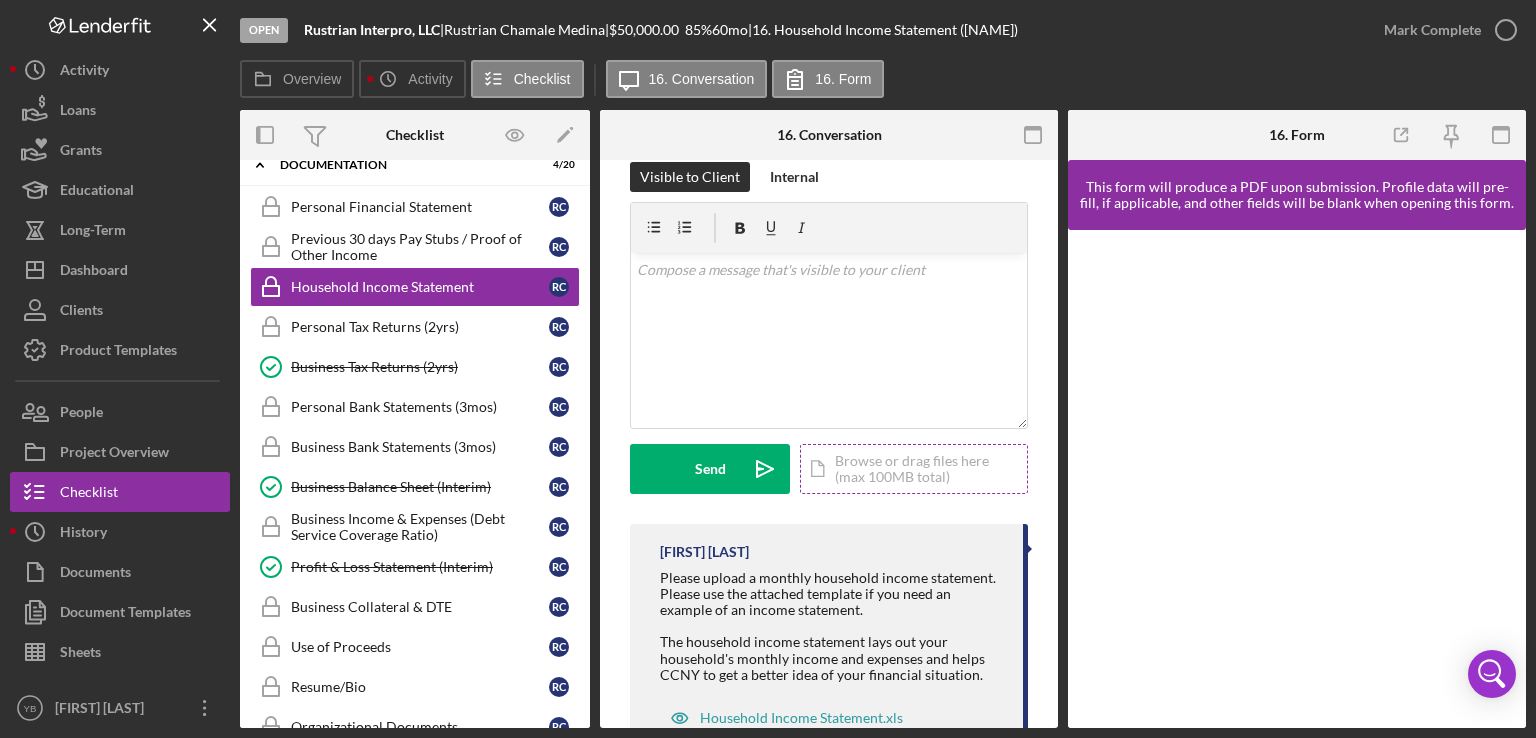 click on "Icon/Document Browse or drag files here (max 100MB total) Tap to choose files or take a photo" at bounding box center [914, 469] 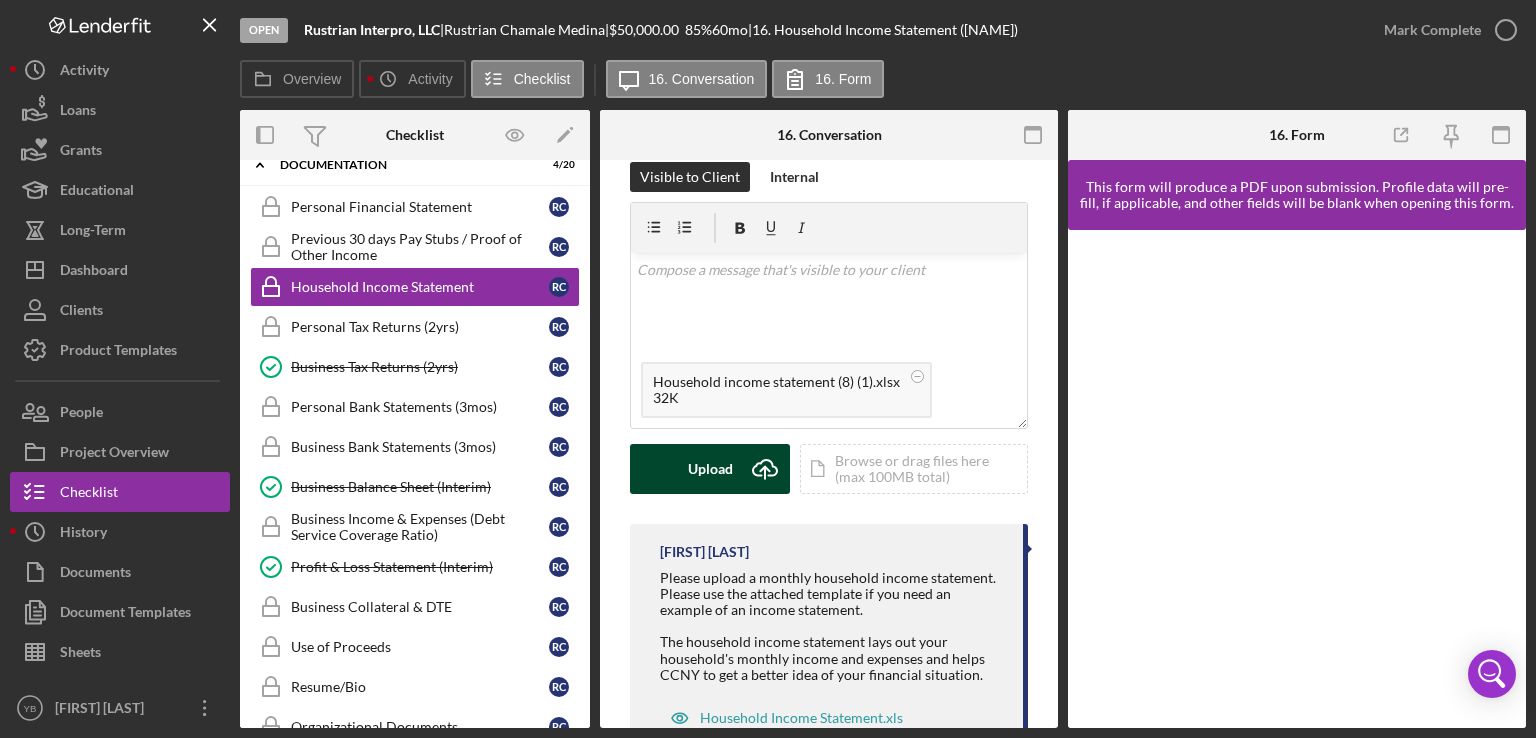click on "Upload" at bounding box center [710, 469] 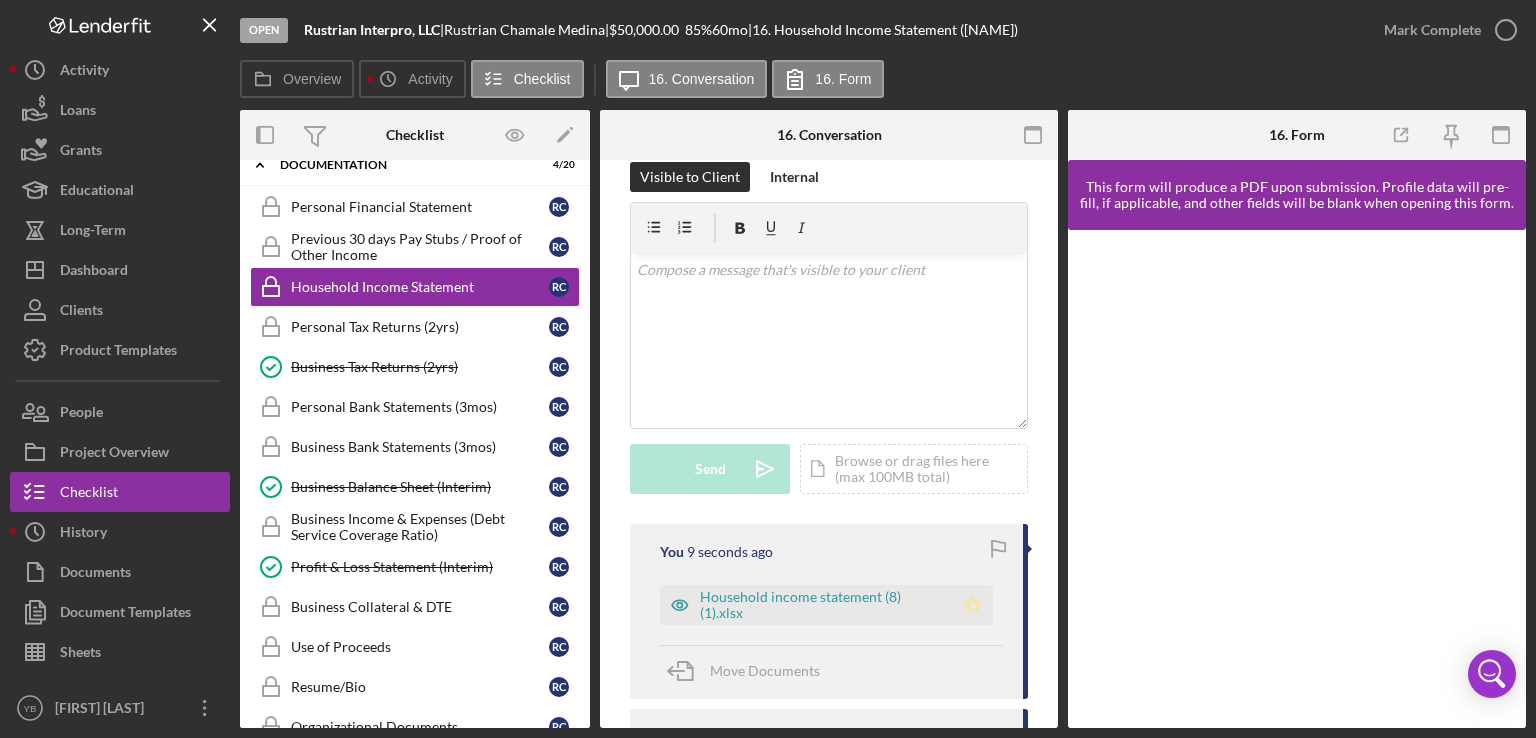 click on "Icon/Star" 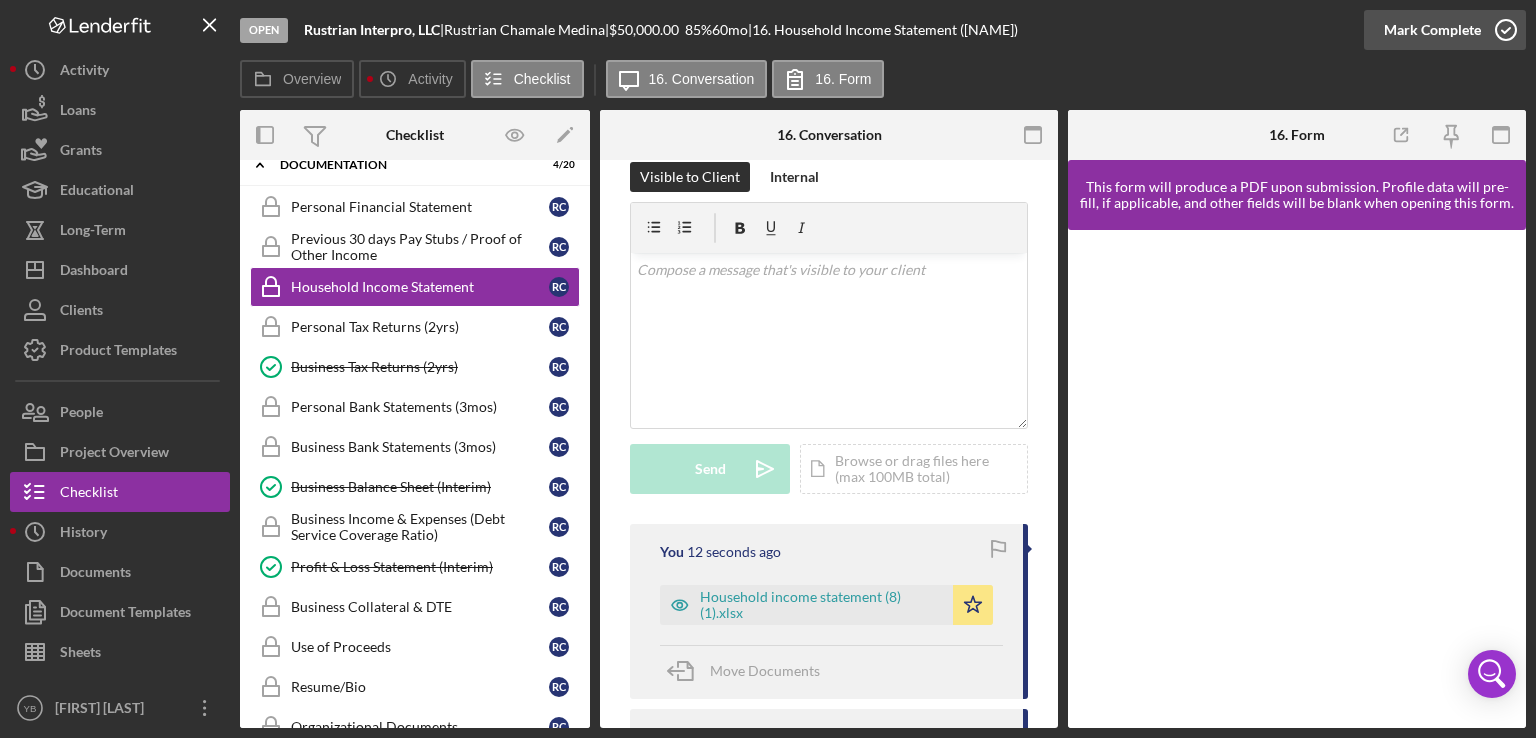 click on "Mark Complete" at bounding box center [1432, 30] 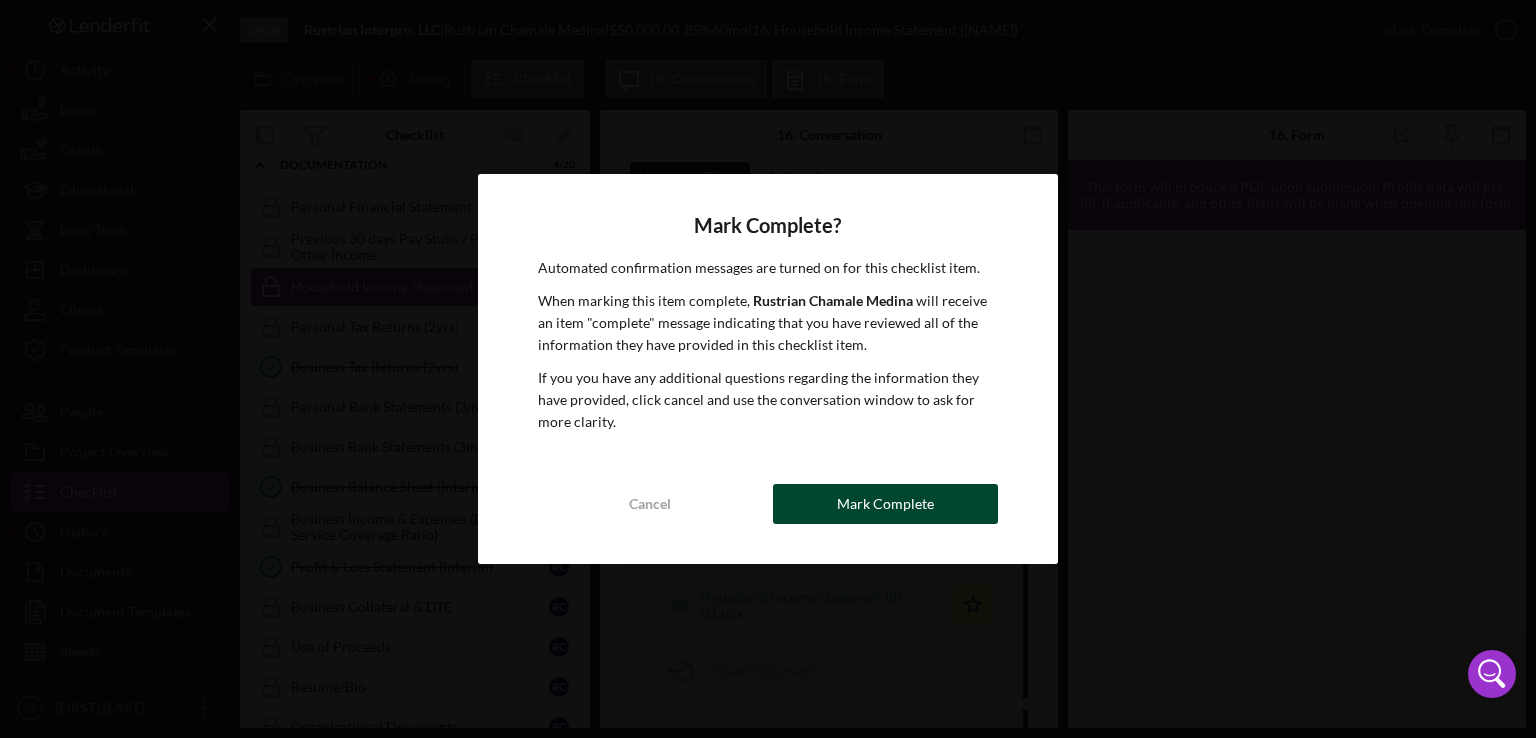 click on "Mark Complete" at bounding box center [885, 504] 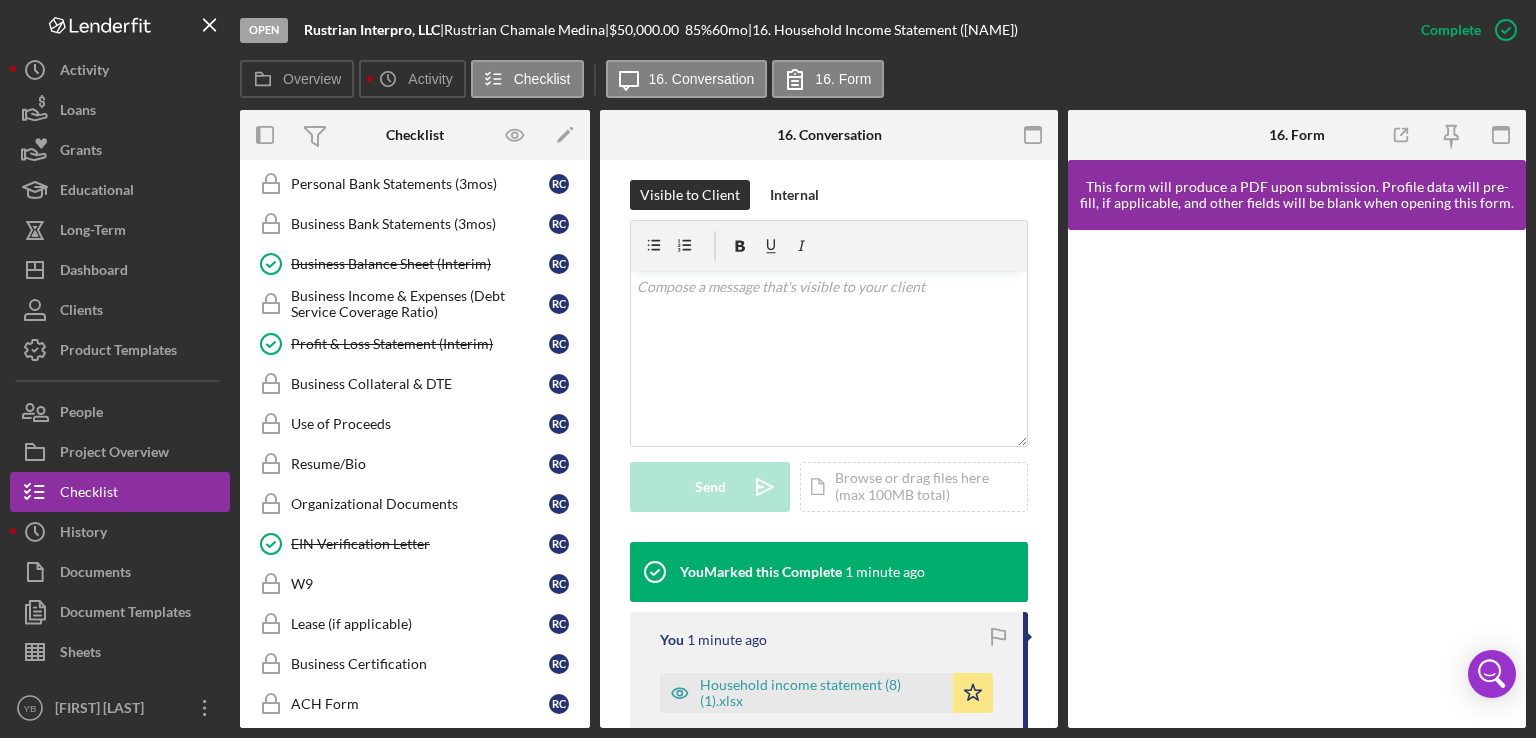 scroll, scrollTop: 589, scrollLeft: 0, axis: vertical 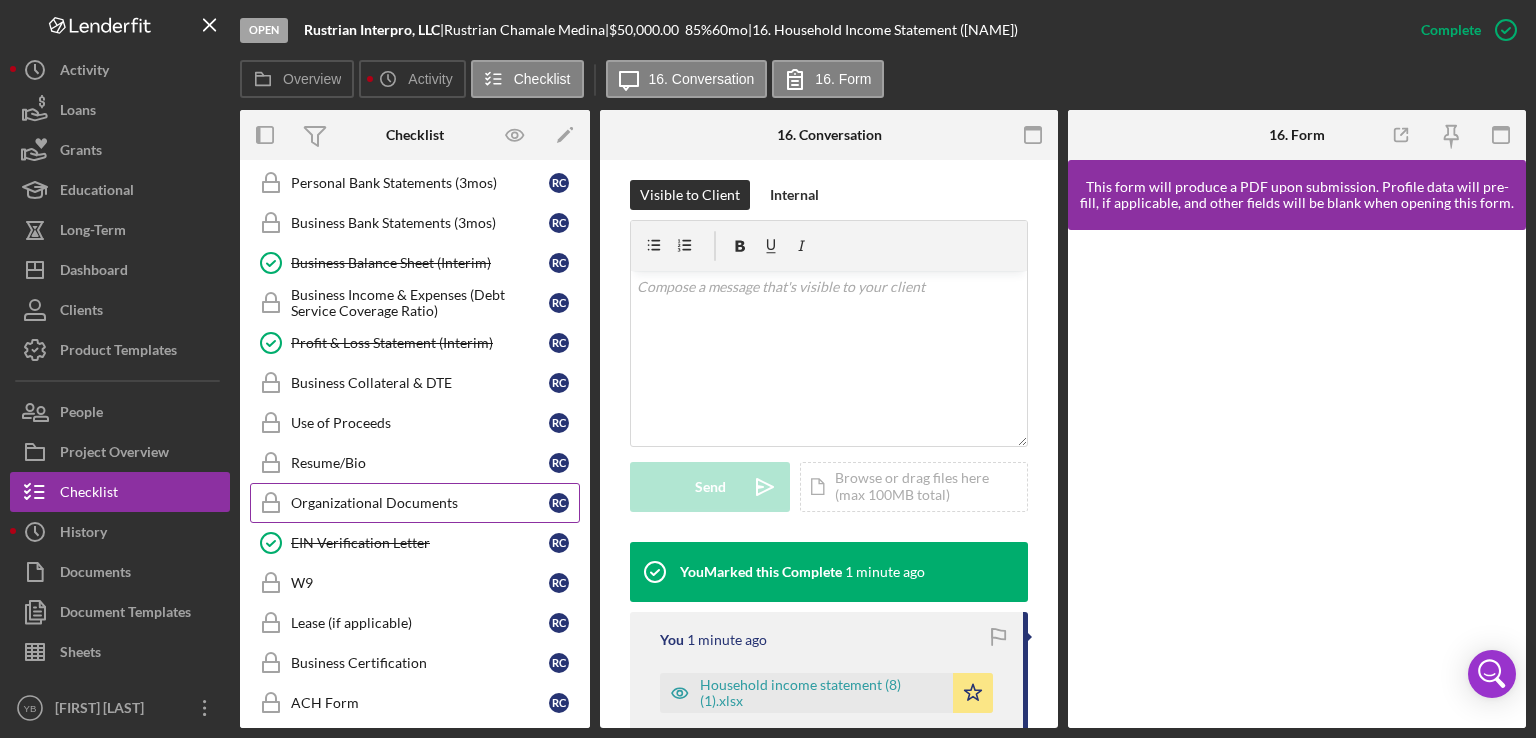 click on "Organizational  Documents" at bounding box center (420, 503) 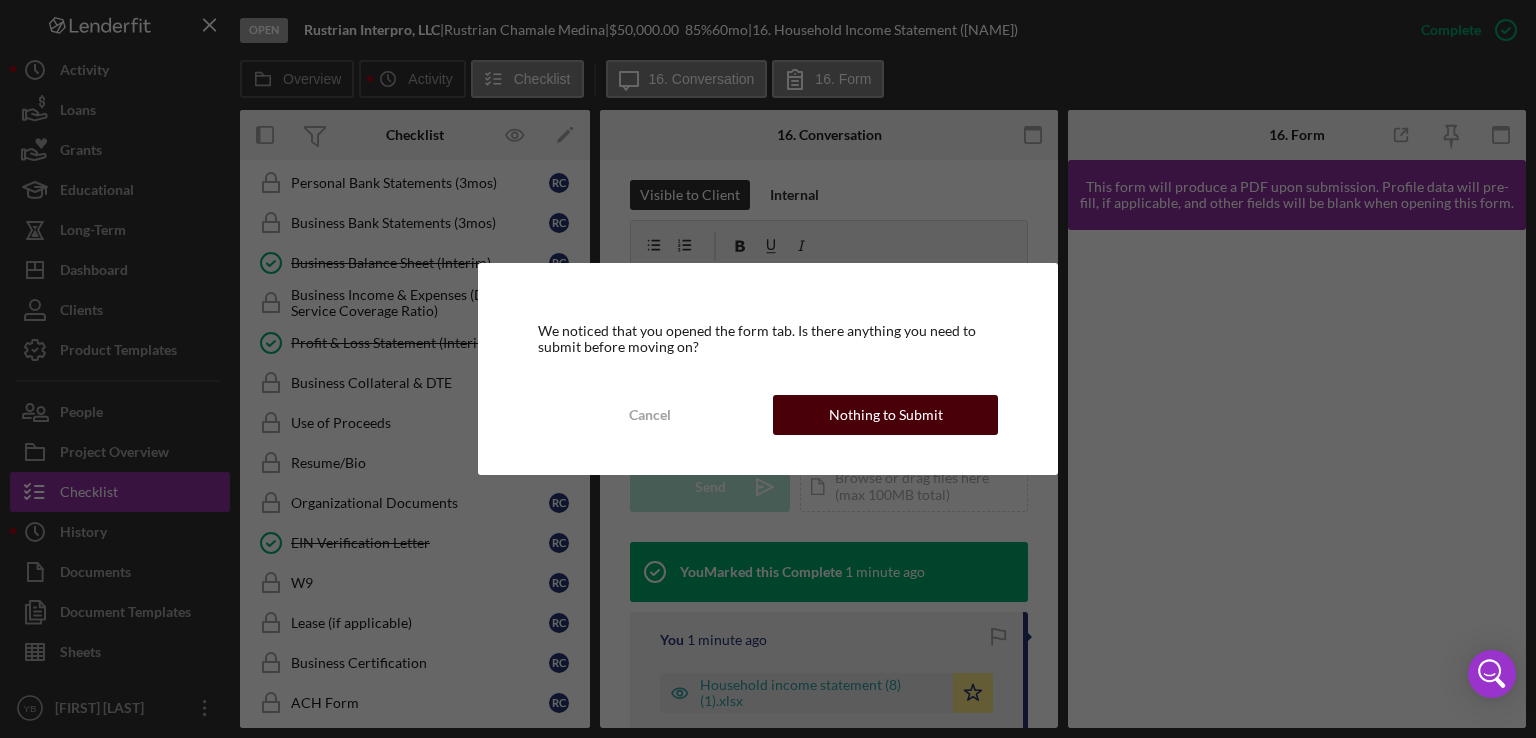 click on "Nothing to Submit" at bounding box center (886, 415) 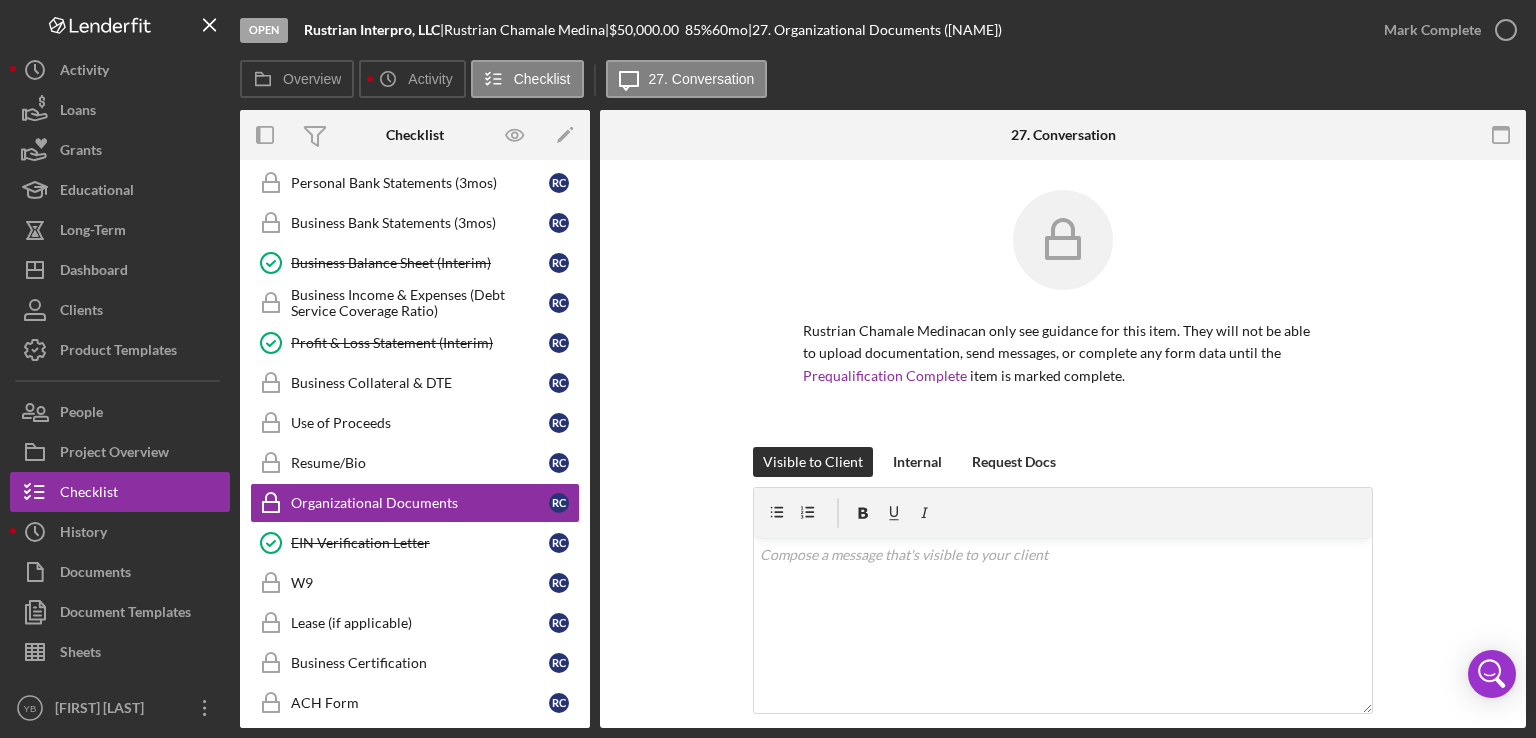 drag, startPoint x: 1519, startPoint y: 444, endPoint x: 1419, endPoint y: 433, distance: 100.60318 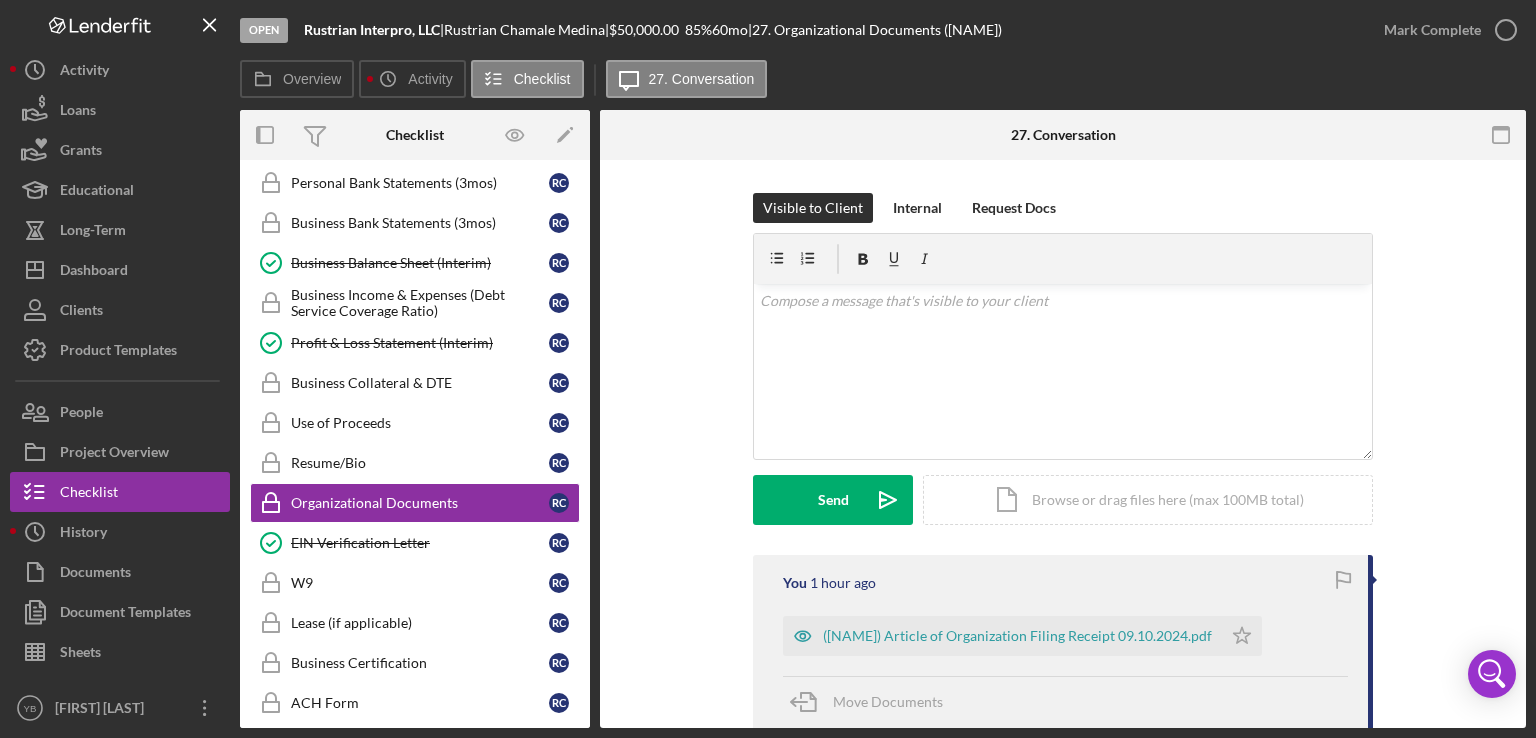 scroll, scrollTop: 400, scrollLeft: 0, axis: vertical 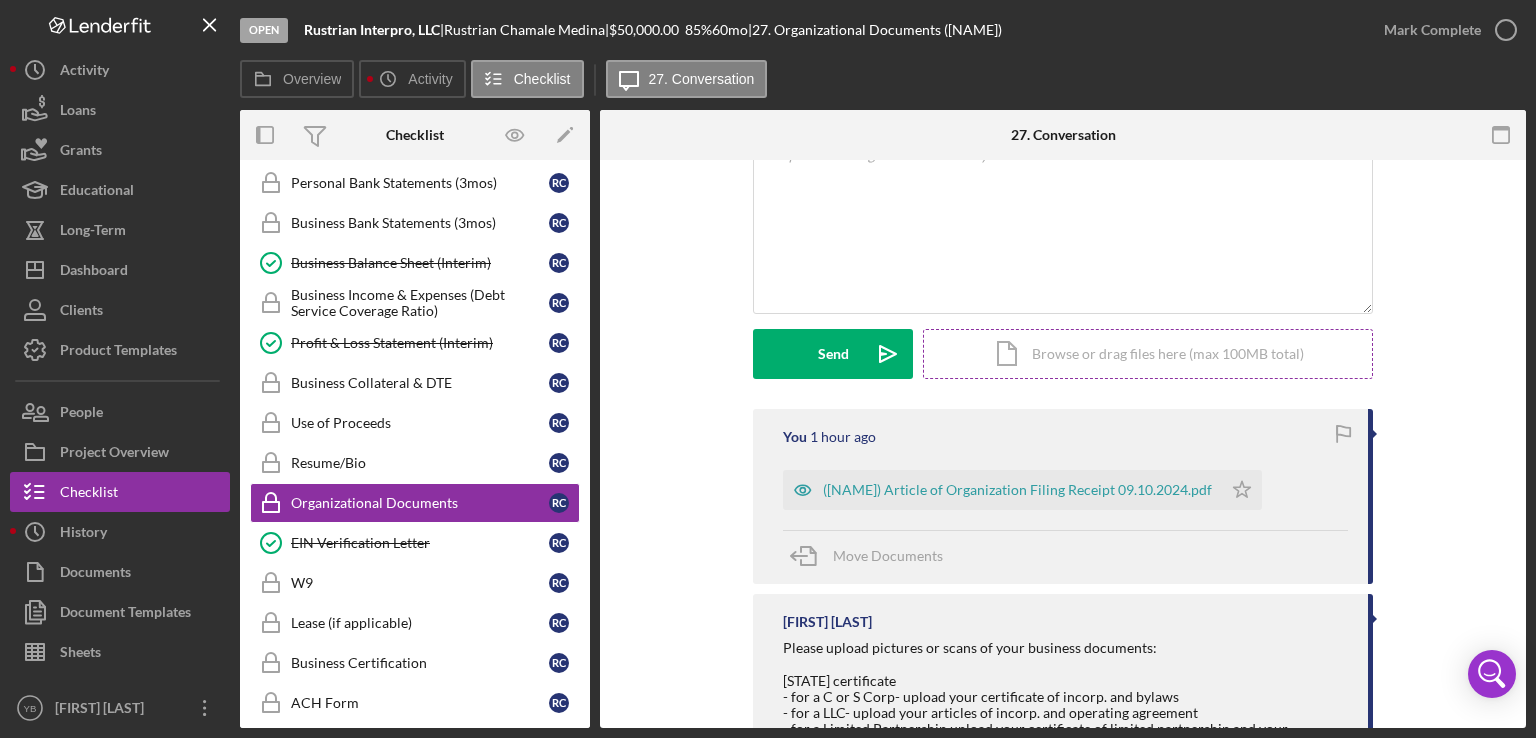 click on "Icon/Document Browse or drag files here (max 100MB total) Tap to choose files or take a photo" at bounding box center (1148, 354) 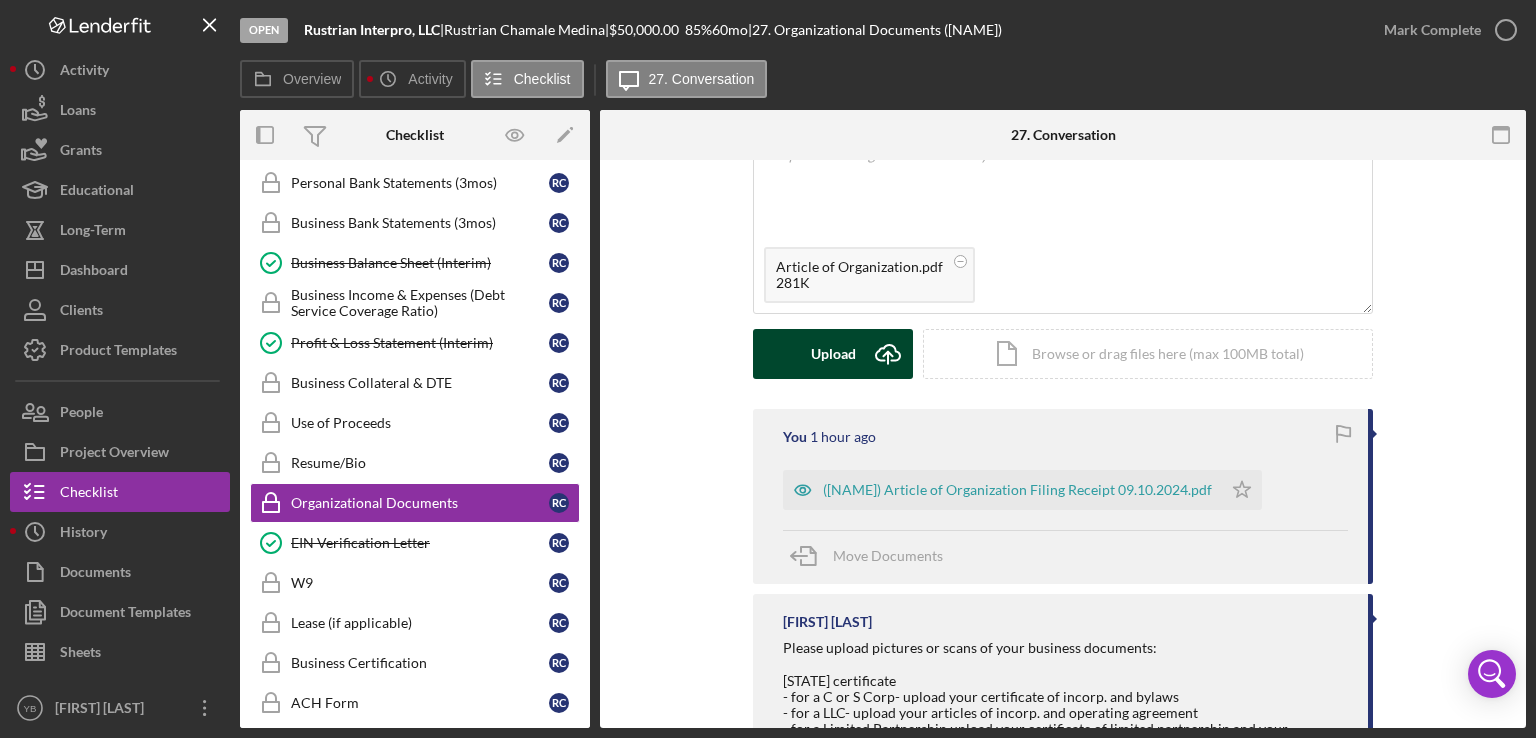 click on "Upload" at bounding box center (833, 354) 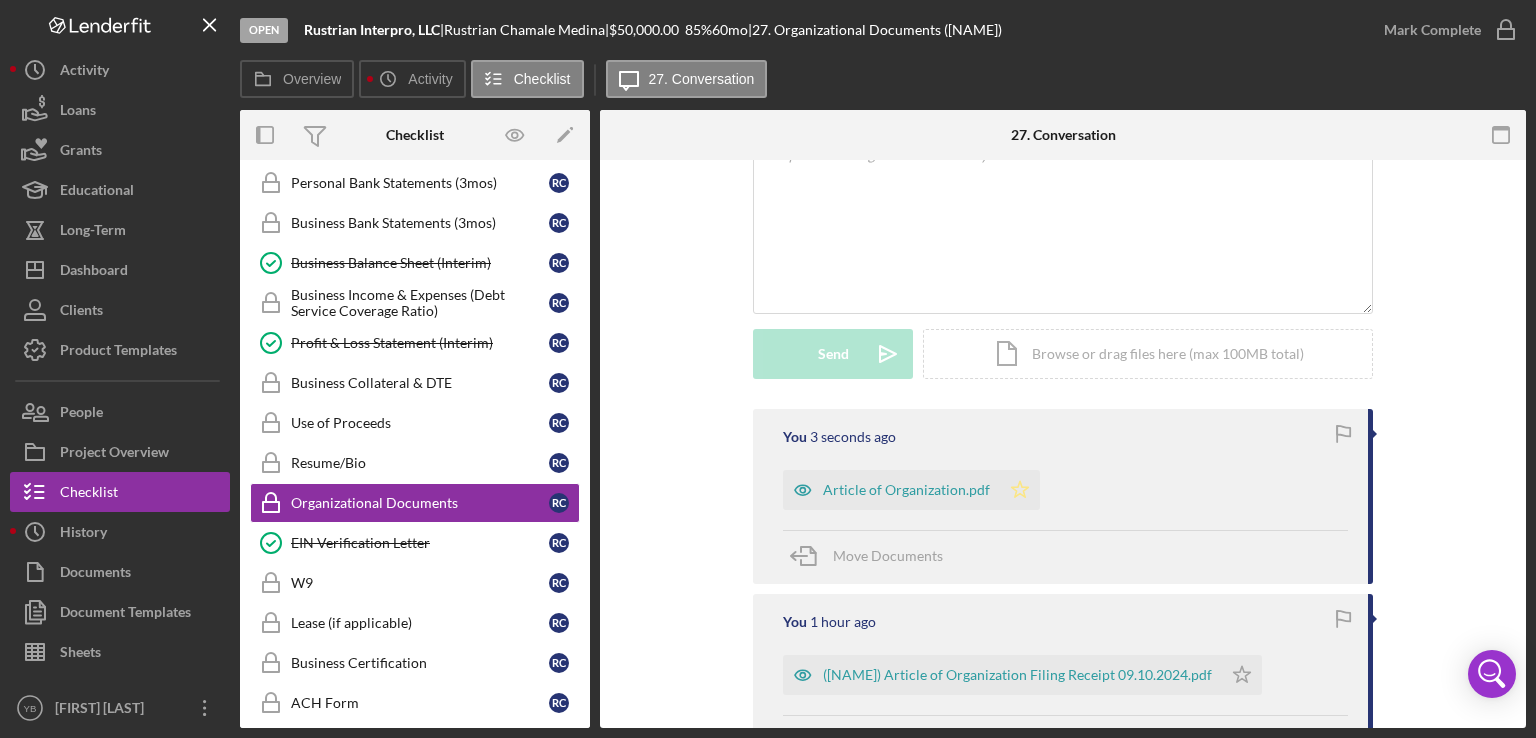 click 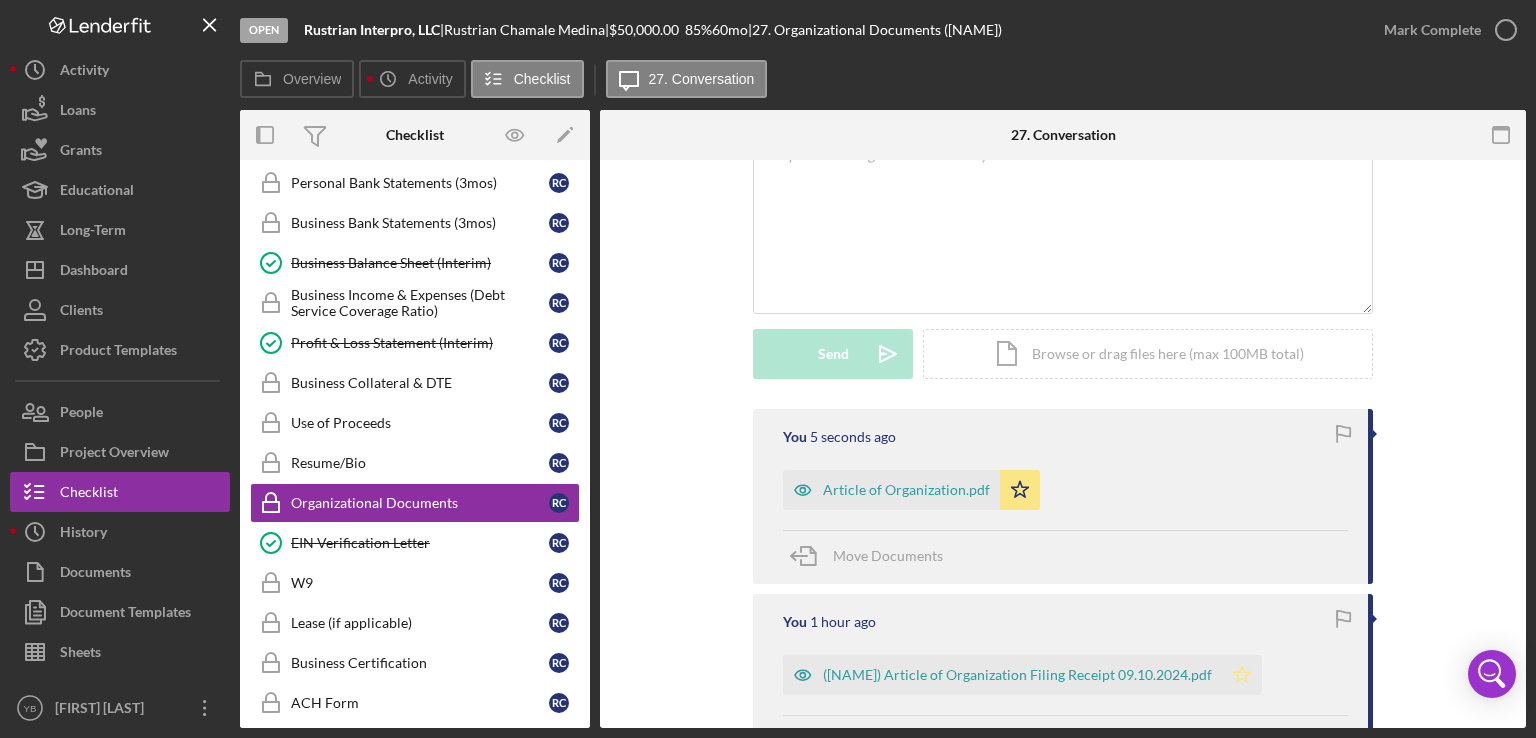 click on "Icon/Star" 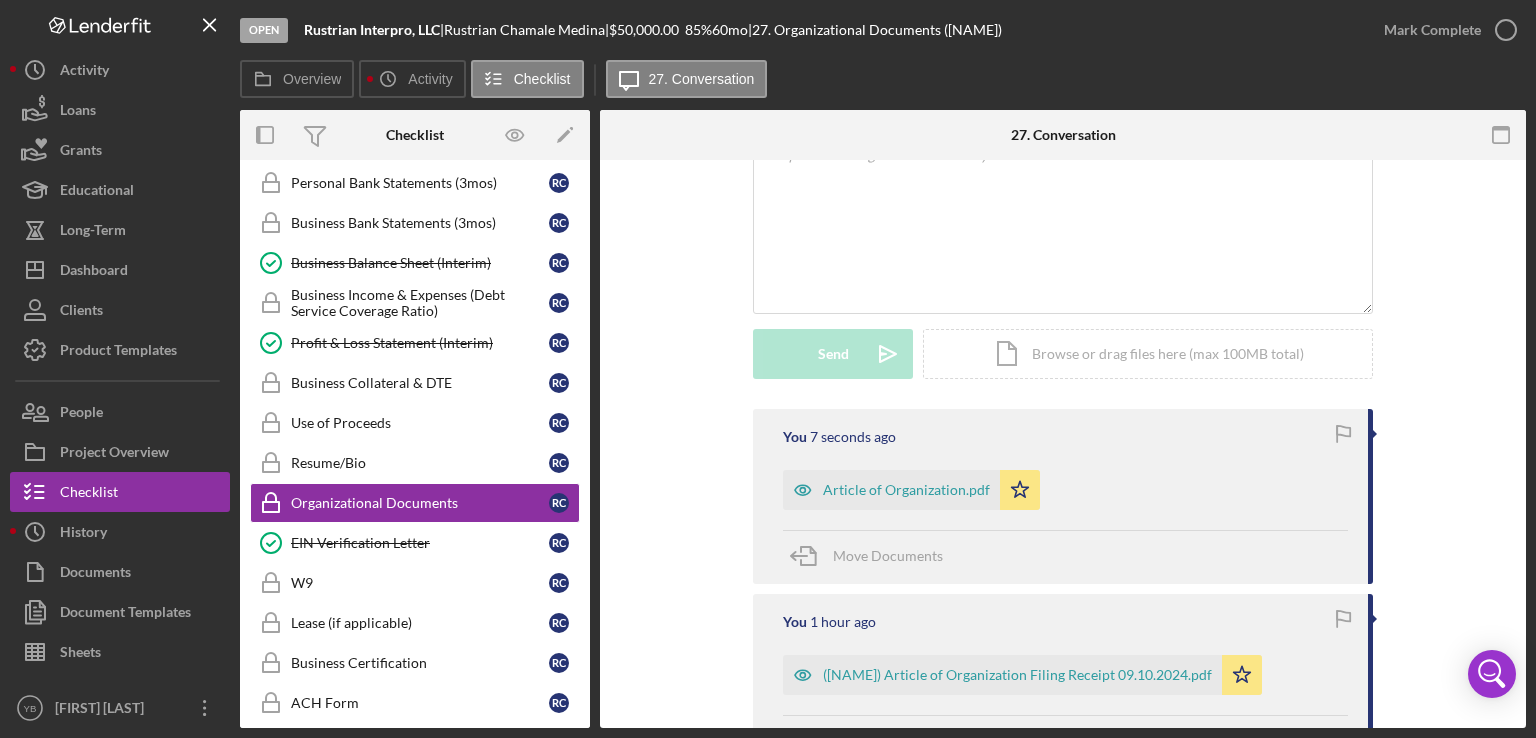 click on "Mark Complete" at bounding box center (1445, 30) 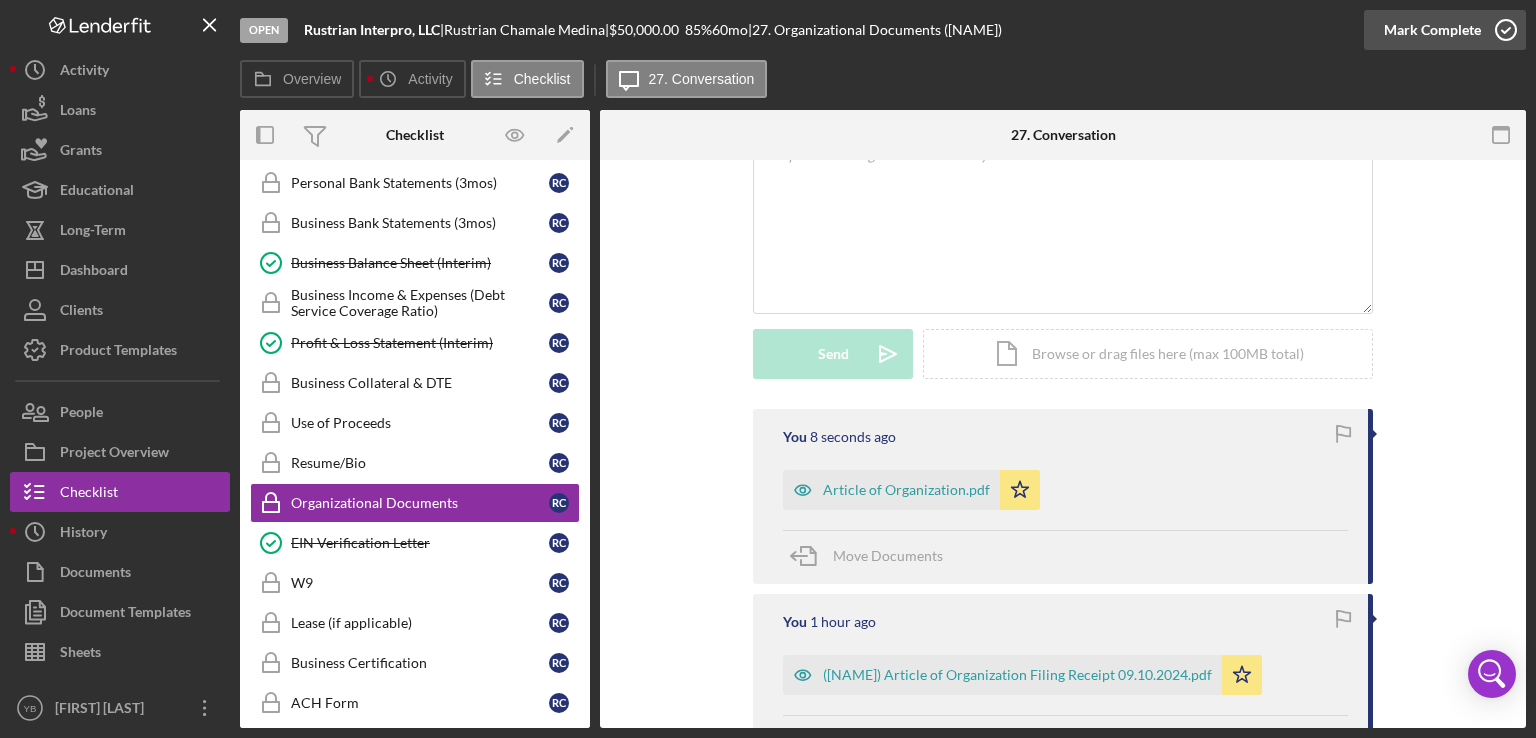 click on "Mark Complete" at bounding box center [1432, 30] 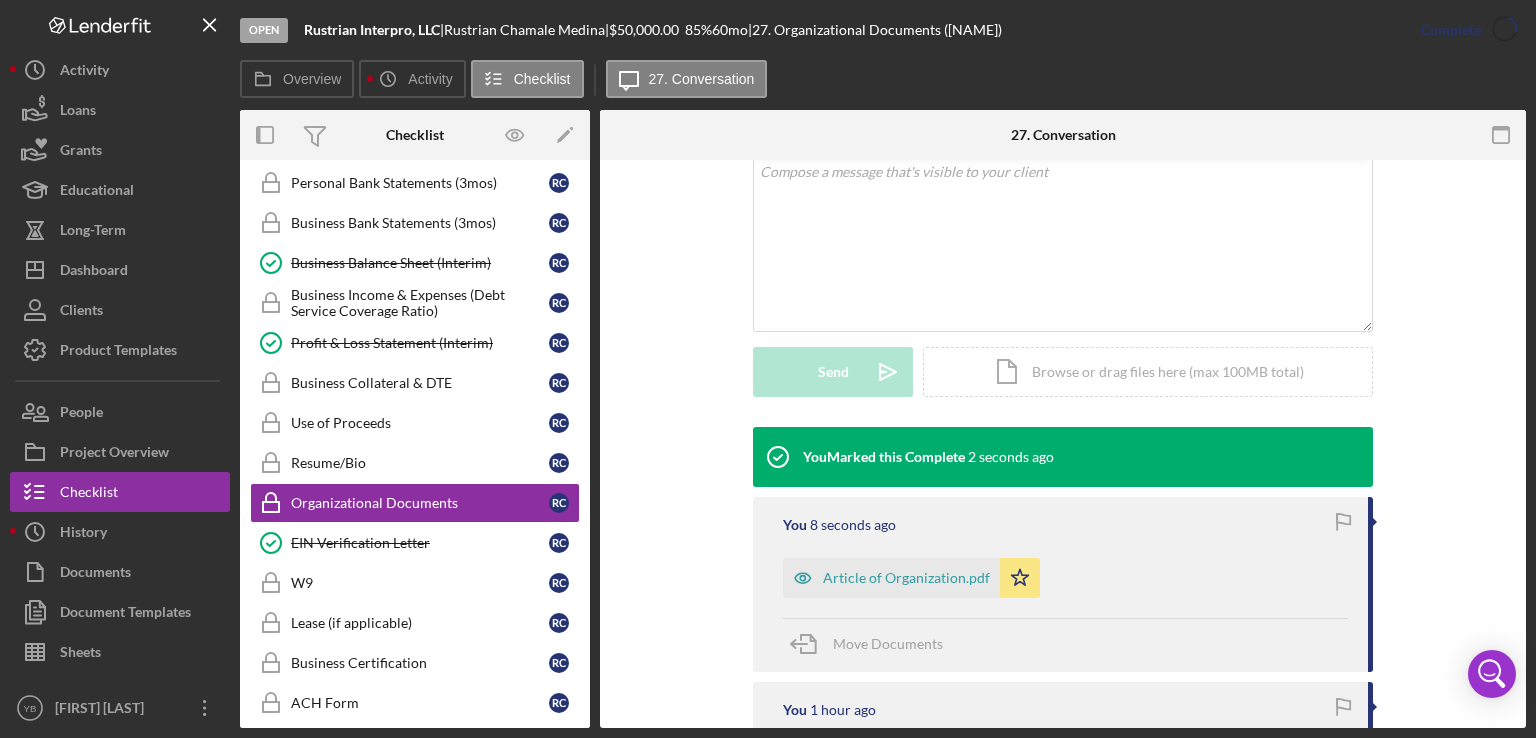 scroll, scrollTop: 417, scrollLeft: 0, axis: vertical 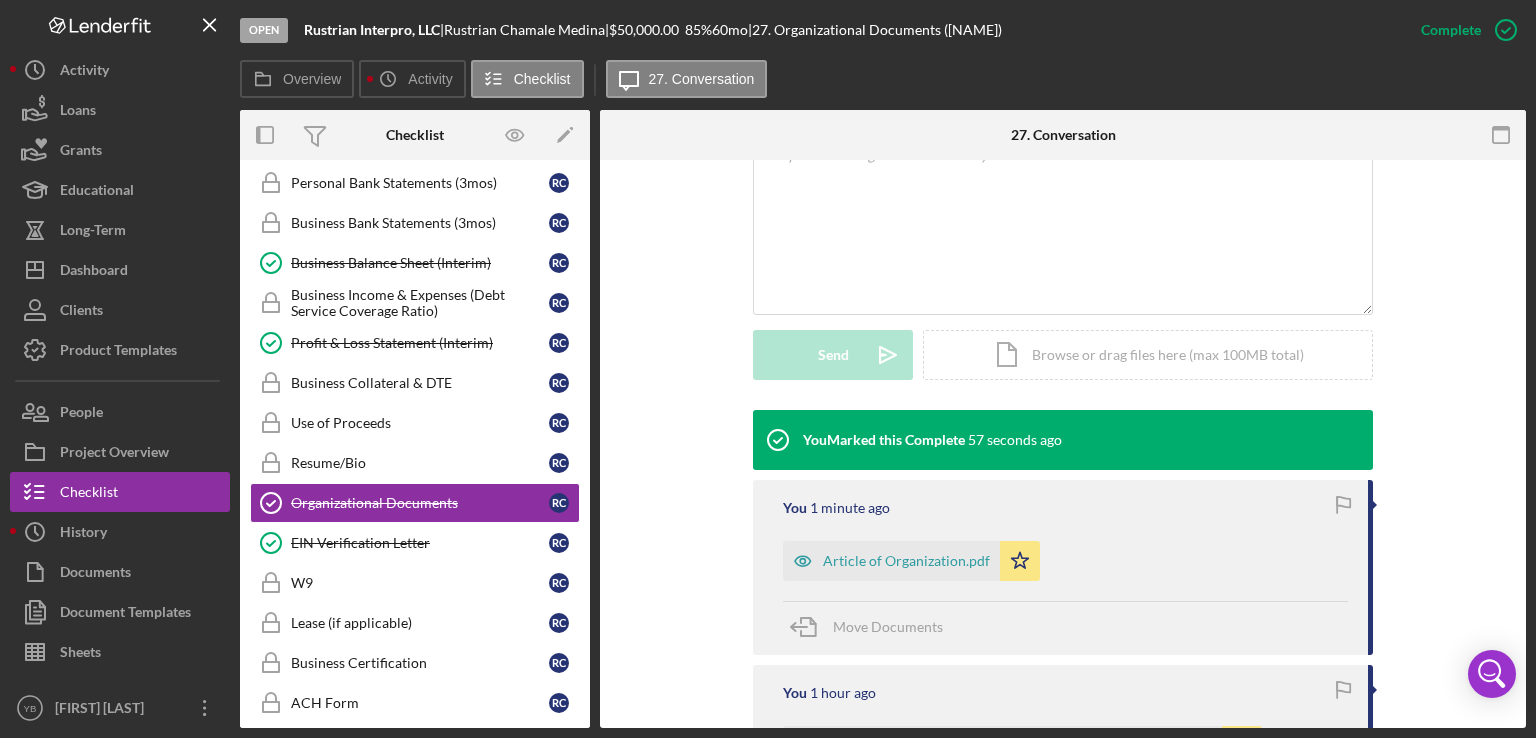 drag, startPoint x: 592, startPoint y: 471, endPoint x: 585, endPoint y: 437, distance: 34.713108 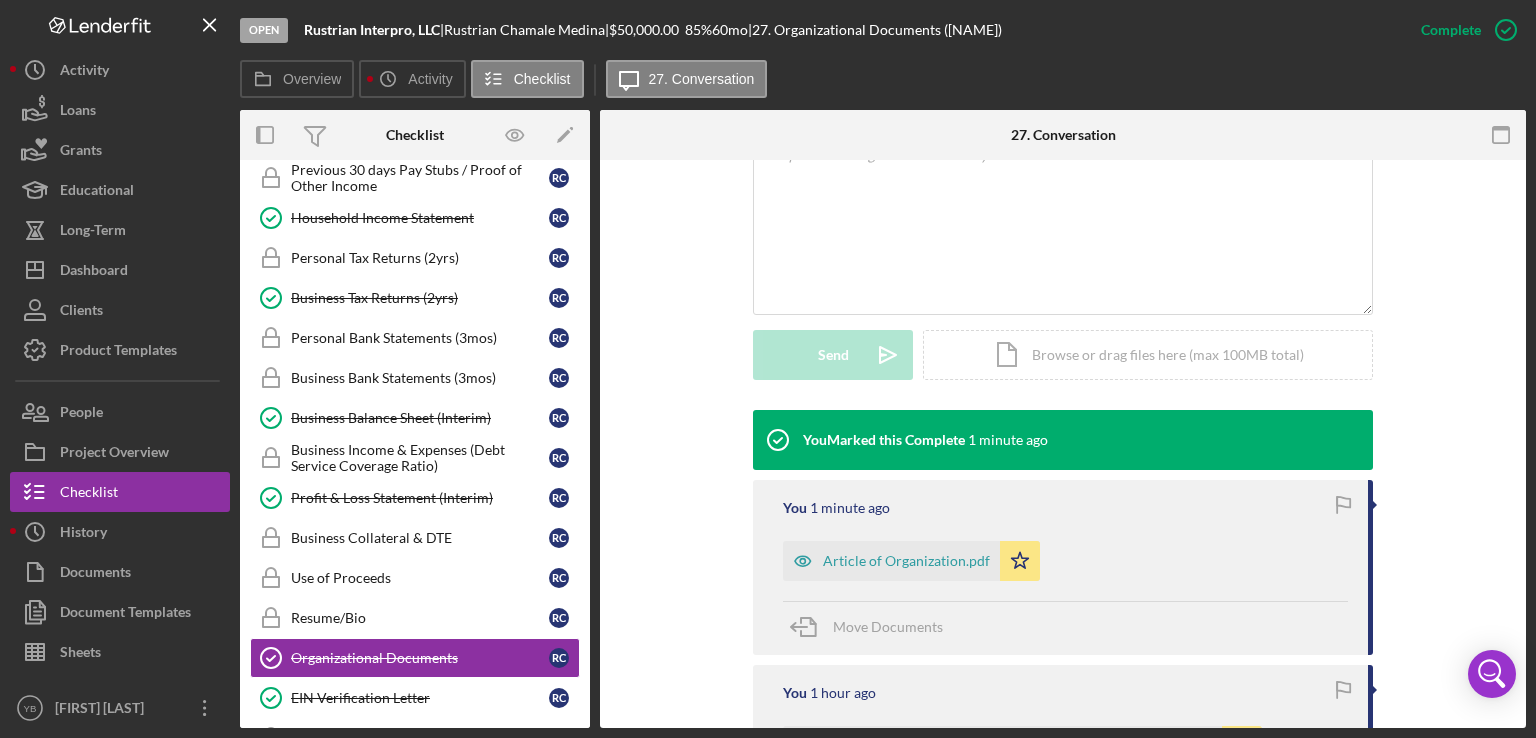 scroll, scrollTop: 432, scrollLeft: 0, axis: vertical 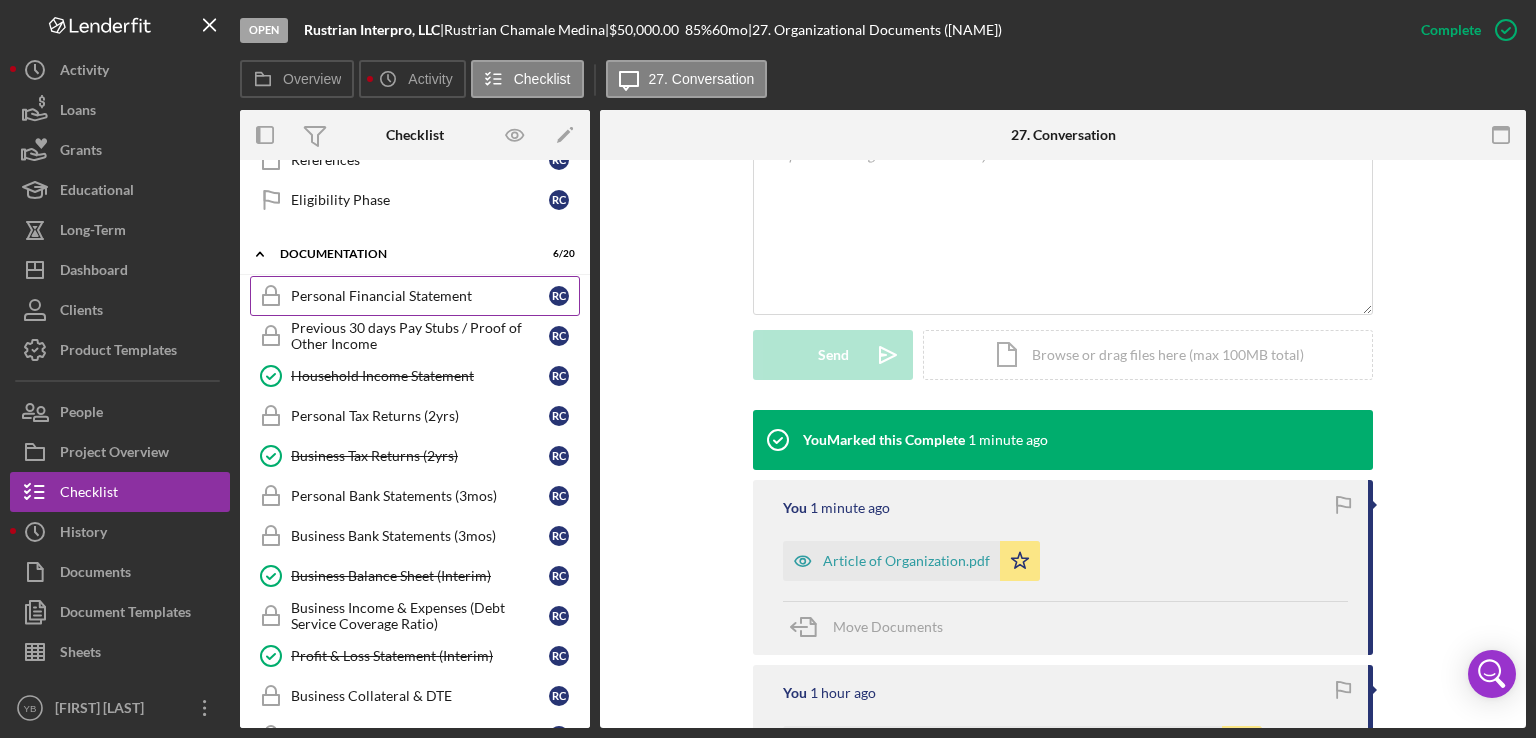 click on "Personal Financial Statement" at bounding box center (420, 296) 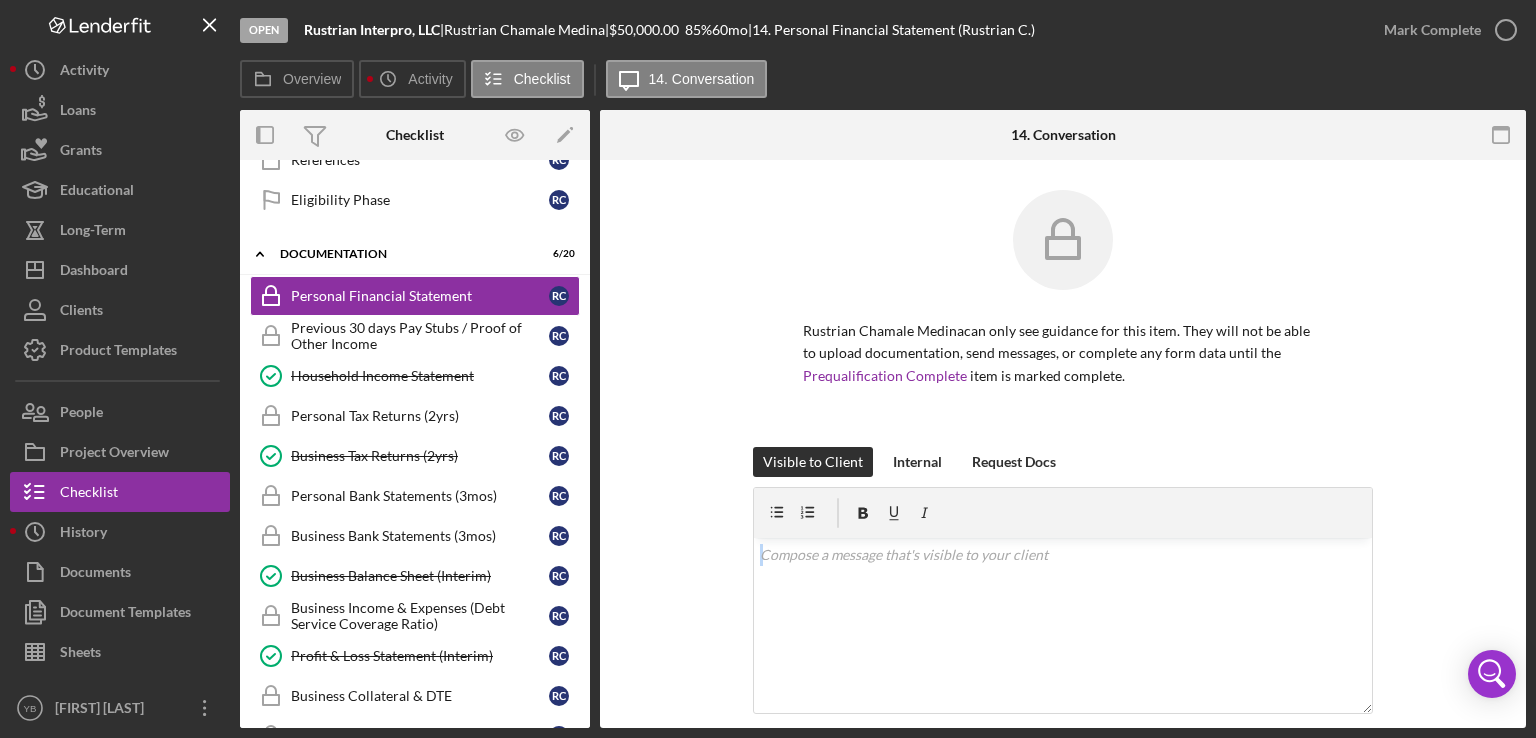 drag, startPoint x: 1518, startPoint y: 512, endPoint x: 1437, endPoint y: 560, distance: 94.15413 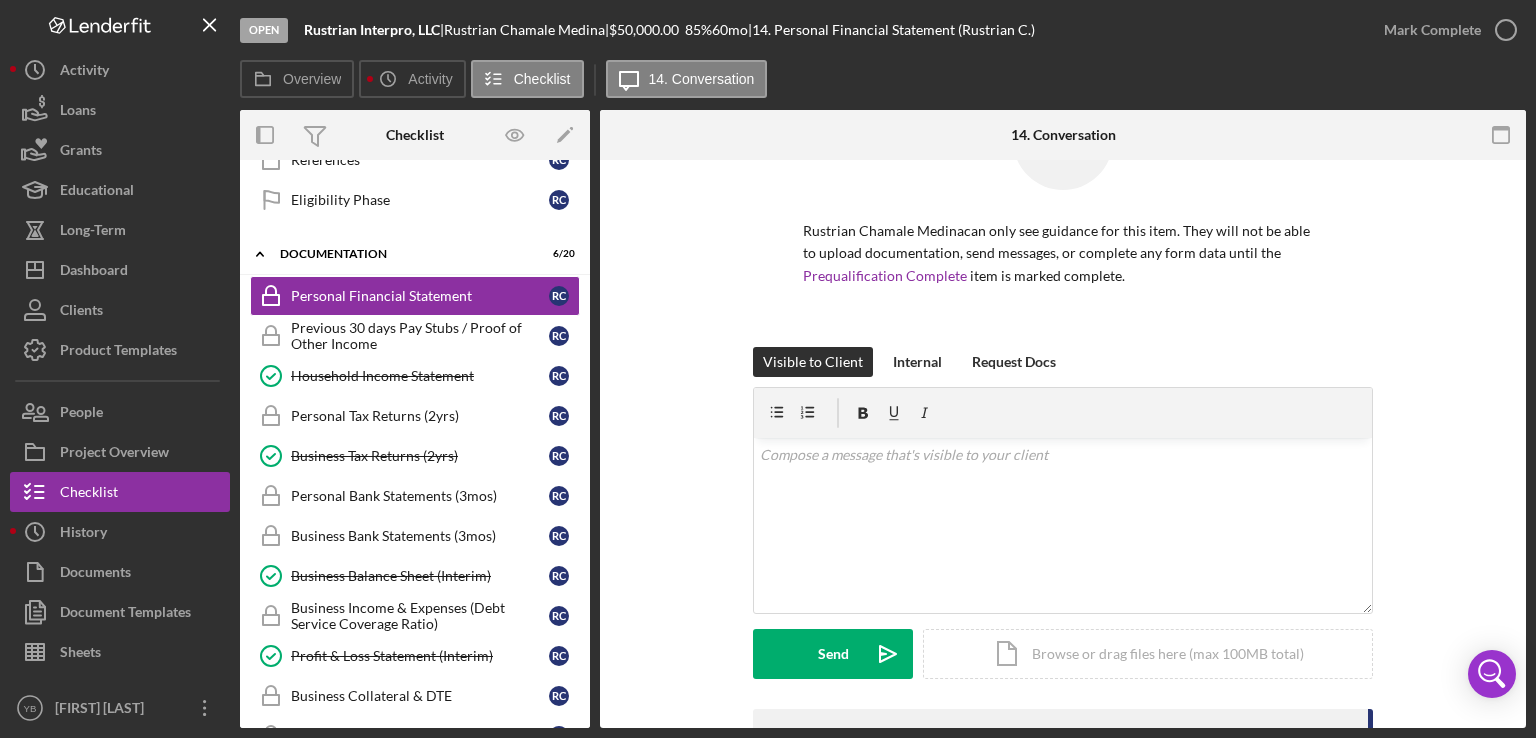 scroll, scrollTop: 322, scrollLeft: 0, axis: vertical 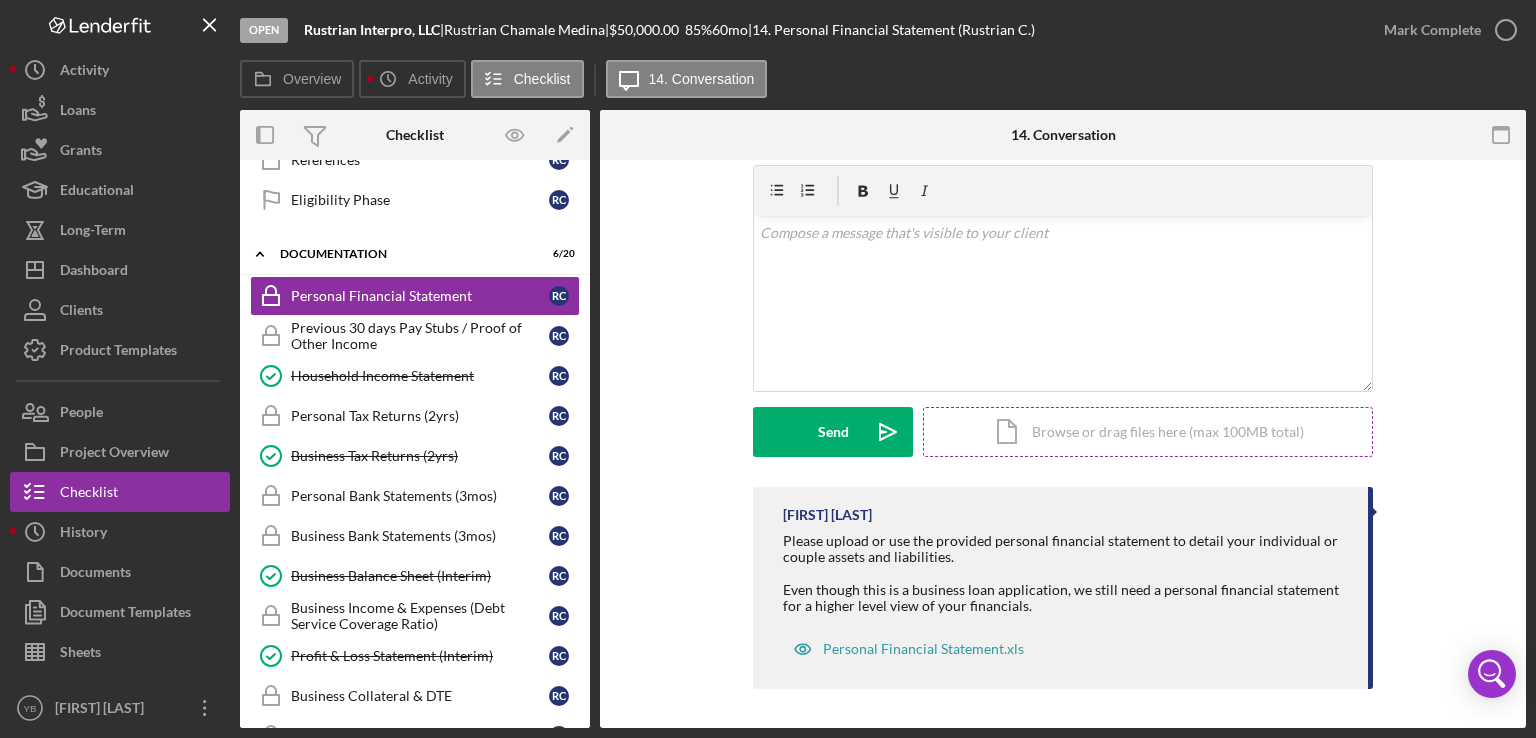 click on "Icon/Document Browse or drag files here (max 100MB total) Tap to choose files or take a photo" at bounding box center [1148, 432] 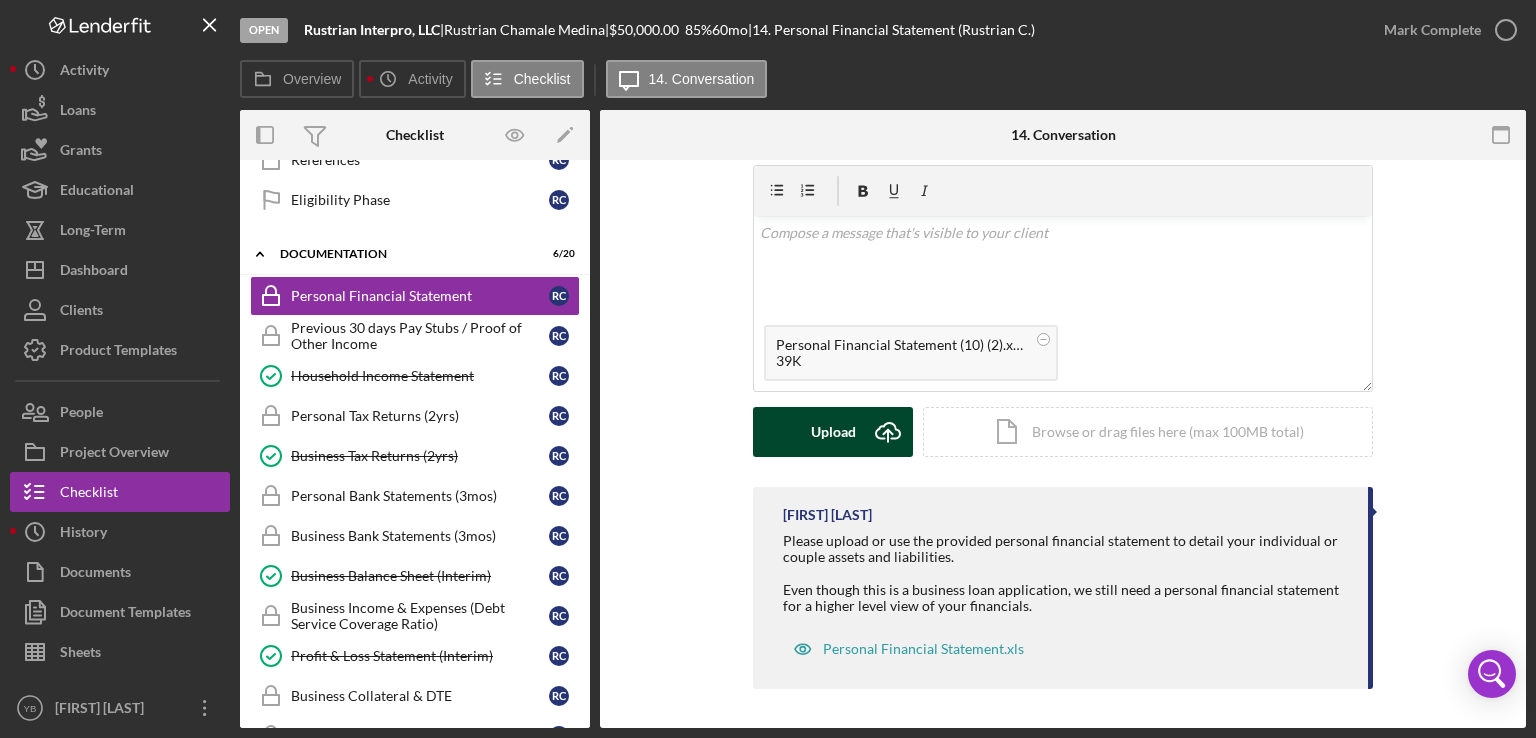 click on "Upload Icon/Upload" at bounding box center [833, 432] 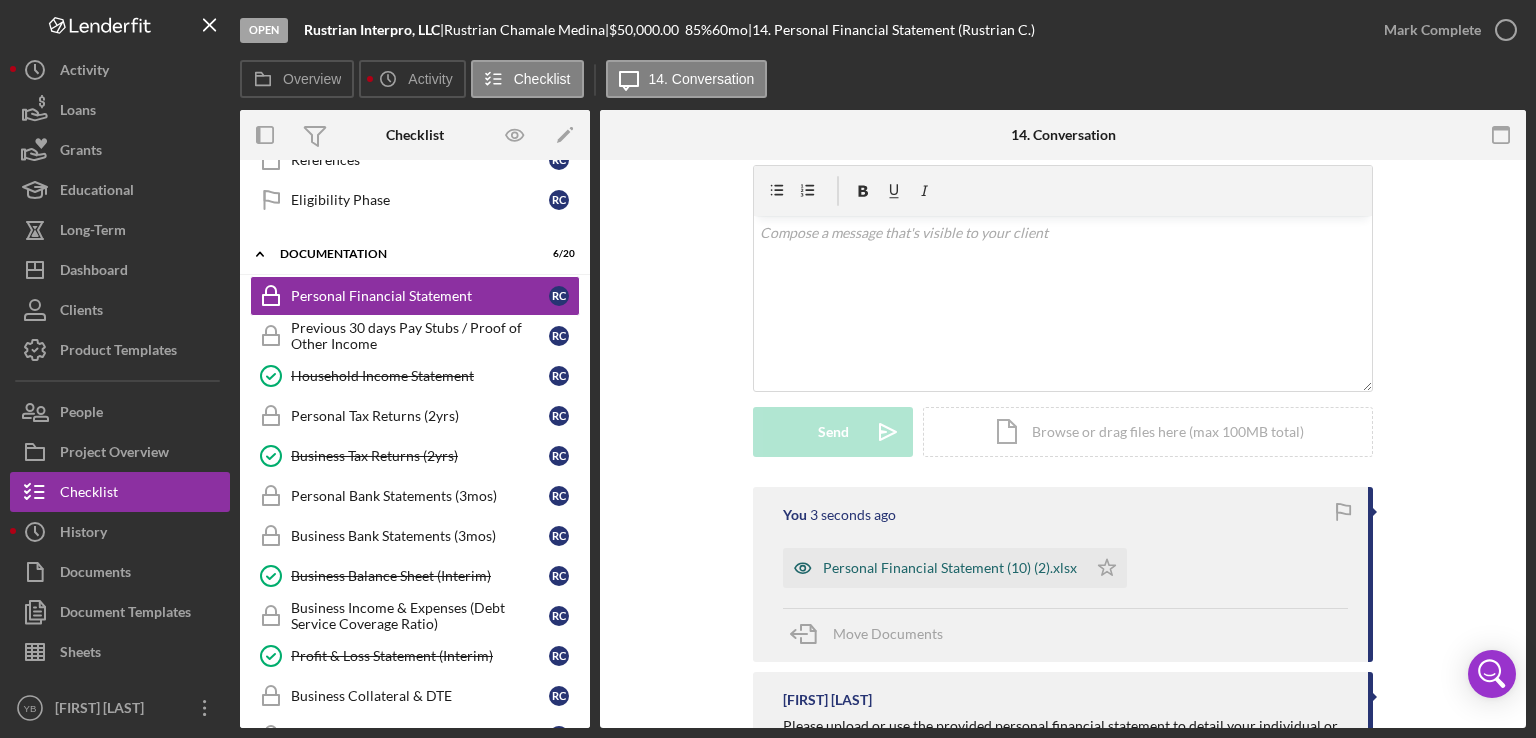 click on "Personal Financial Statement (10) (2).xlsx" at bounding box center (950, 568) 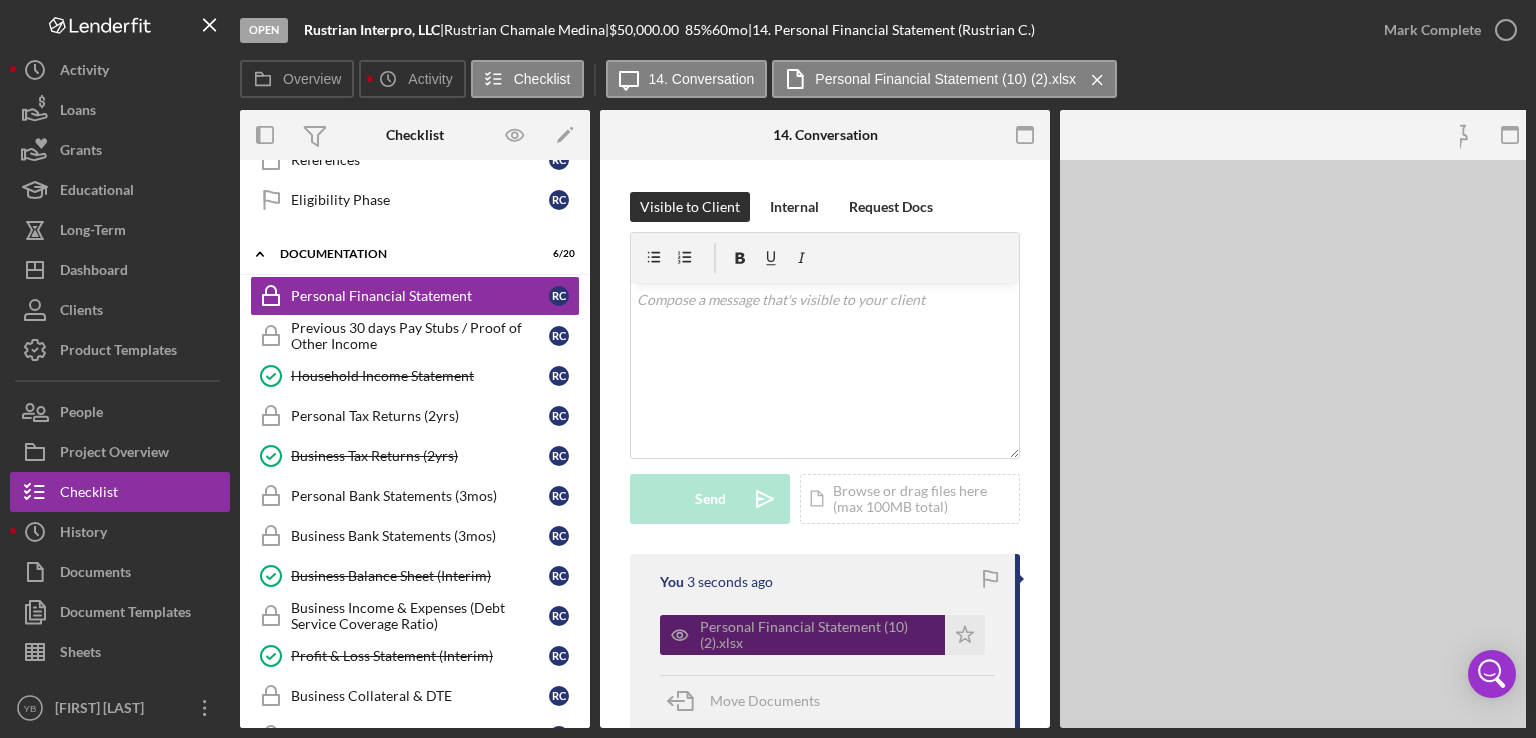 scroll, scrollTop: 389, scrollLeft: 0, axis: vertical 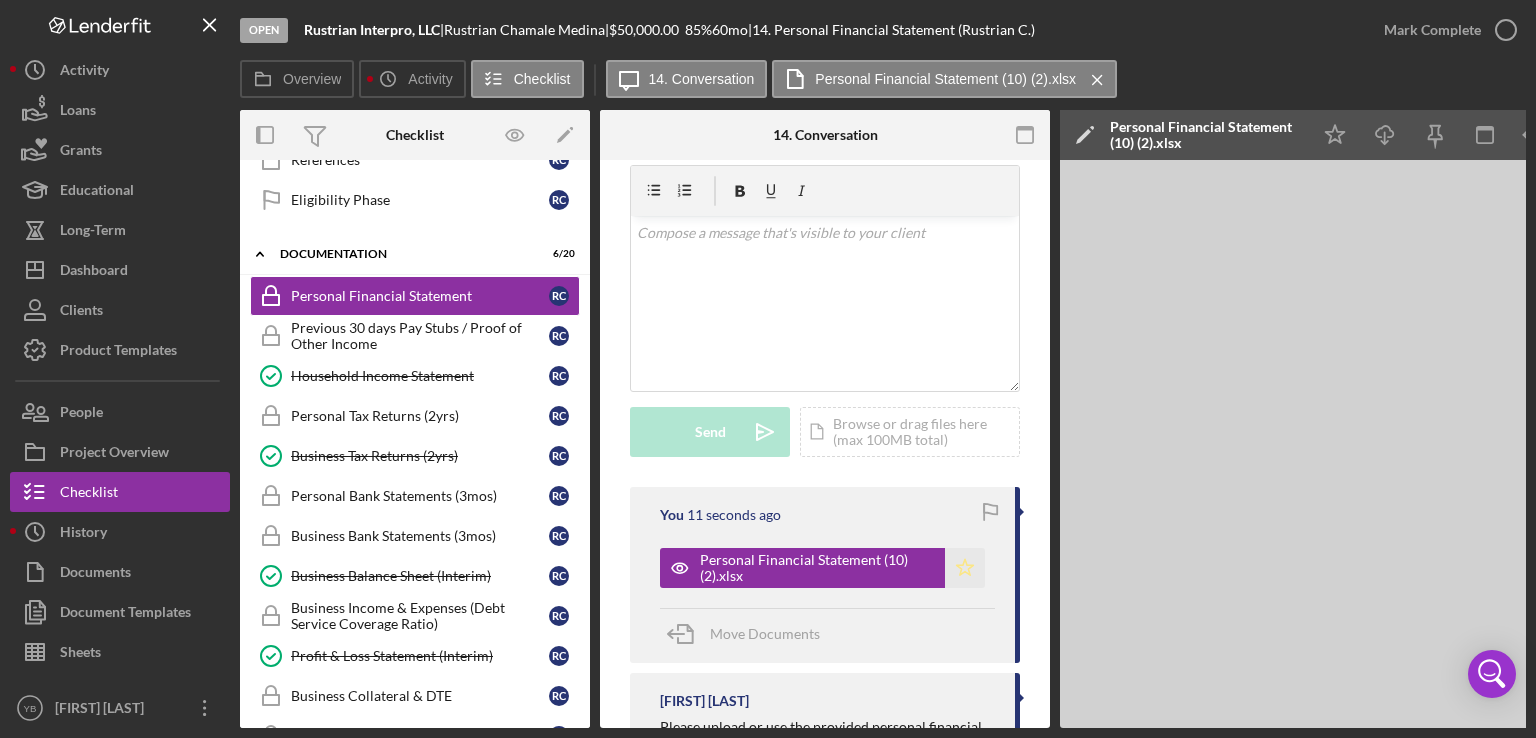 click on "Icon/Star" 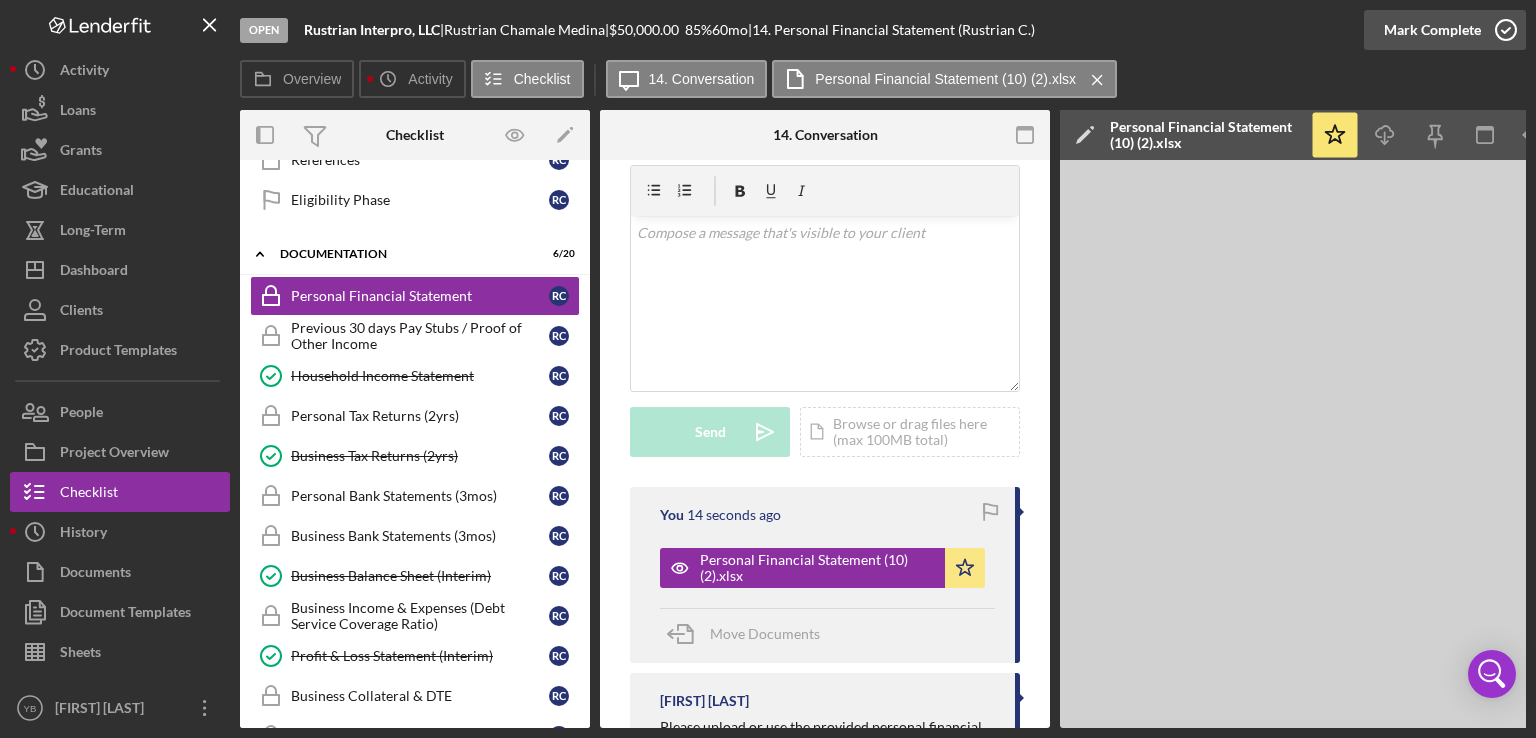 click on "Mark Complete" at bounding box center [1432, 30] 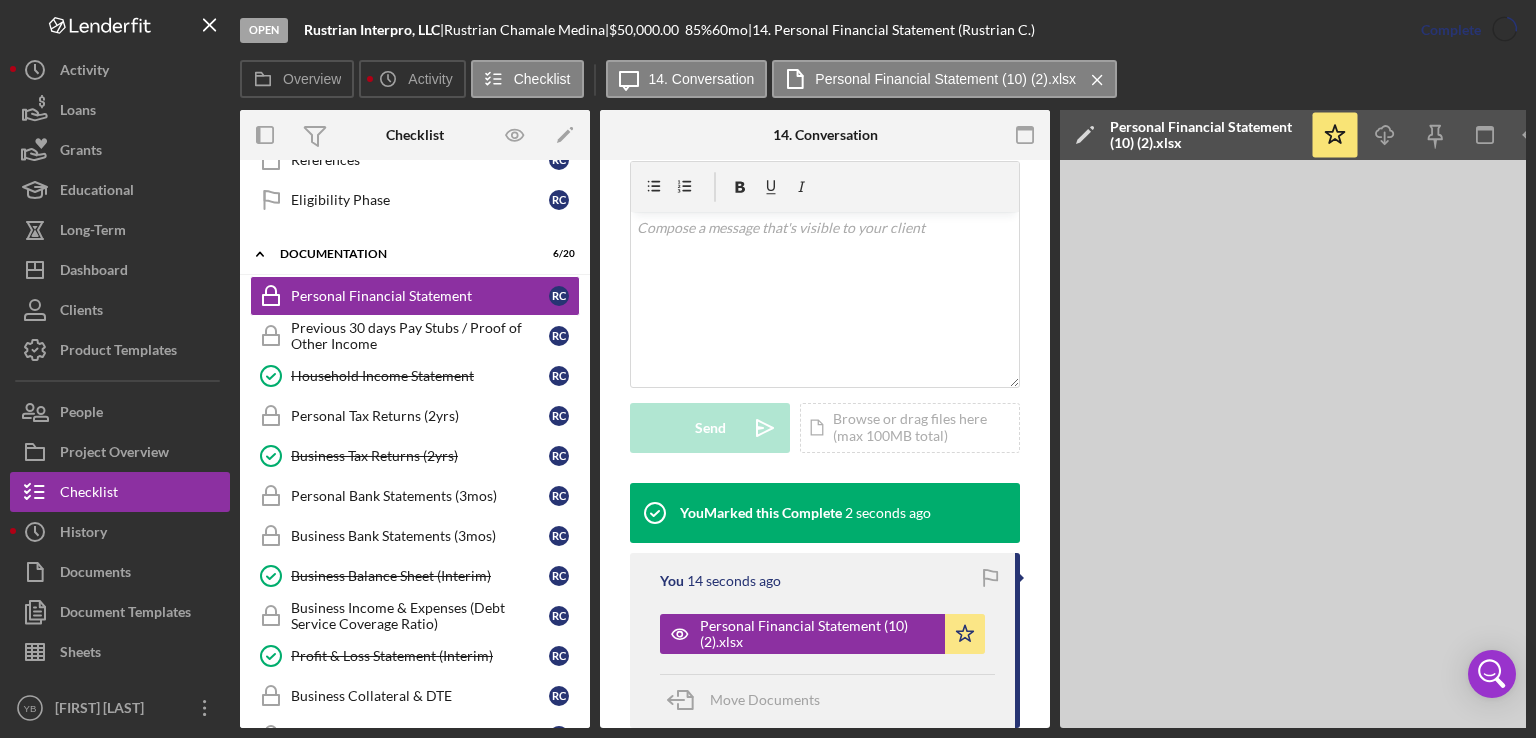 scroll, scrollTop: 384, scrollLeft: 0, axis: vertical 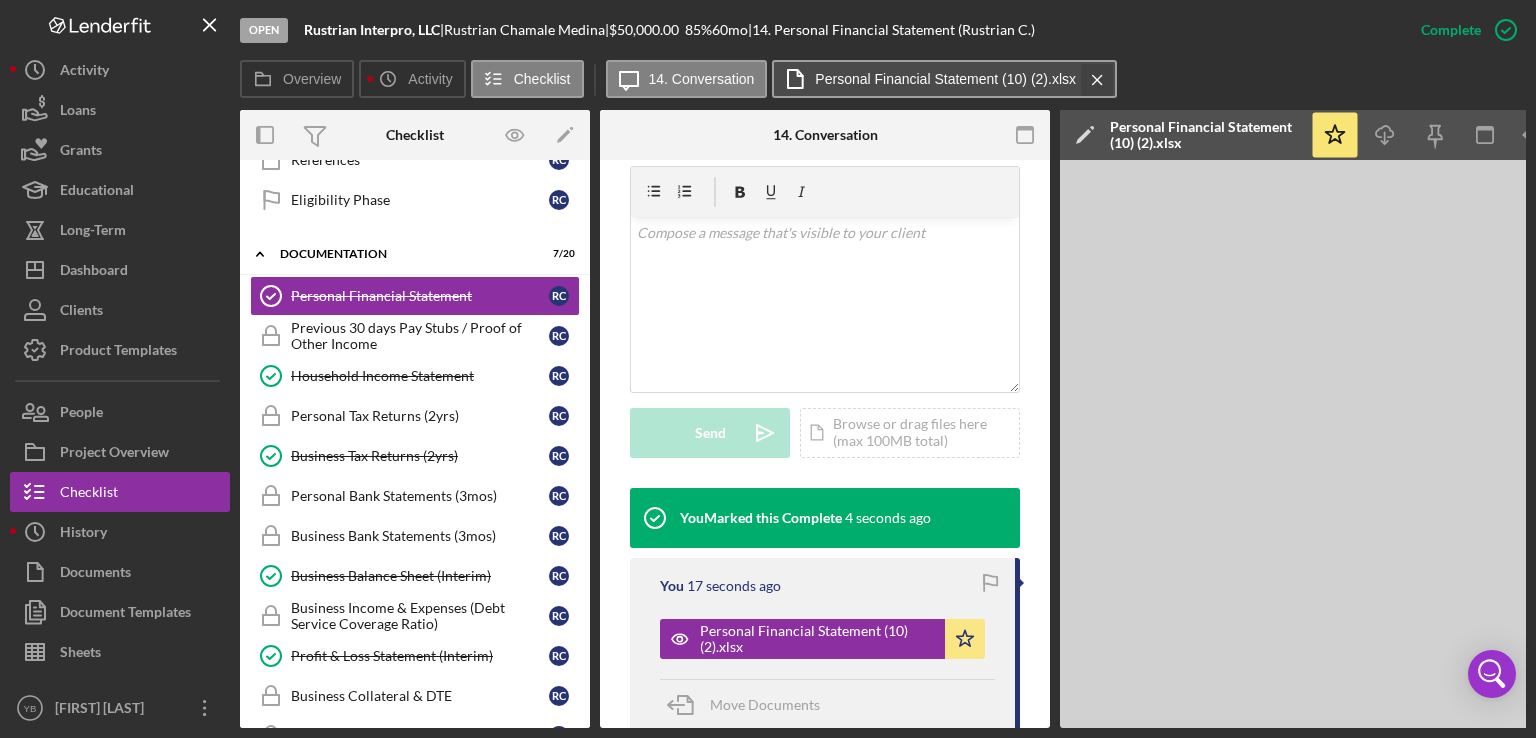 click on "Icon/Menu Close" 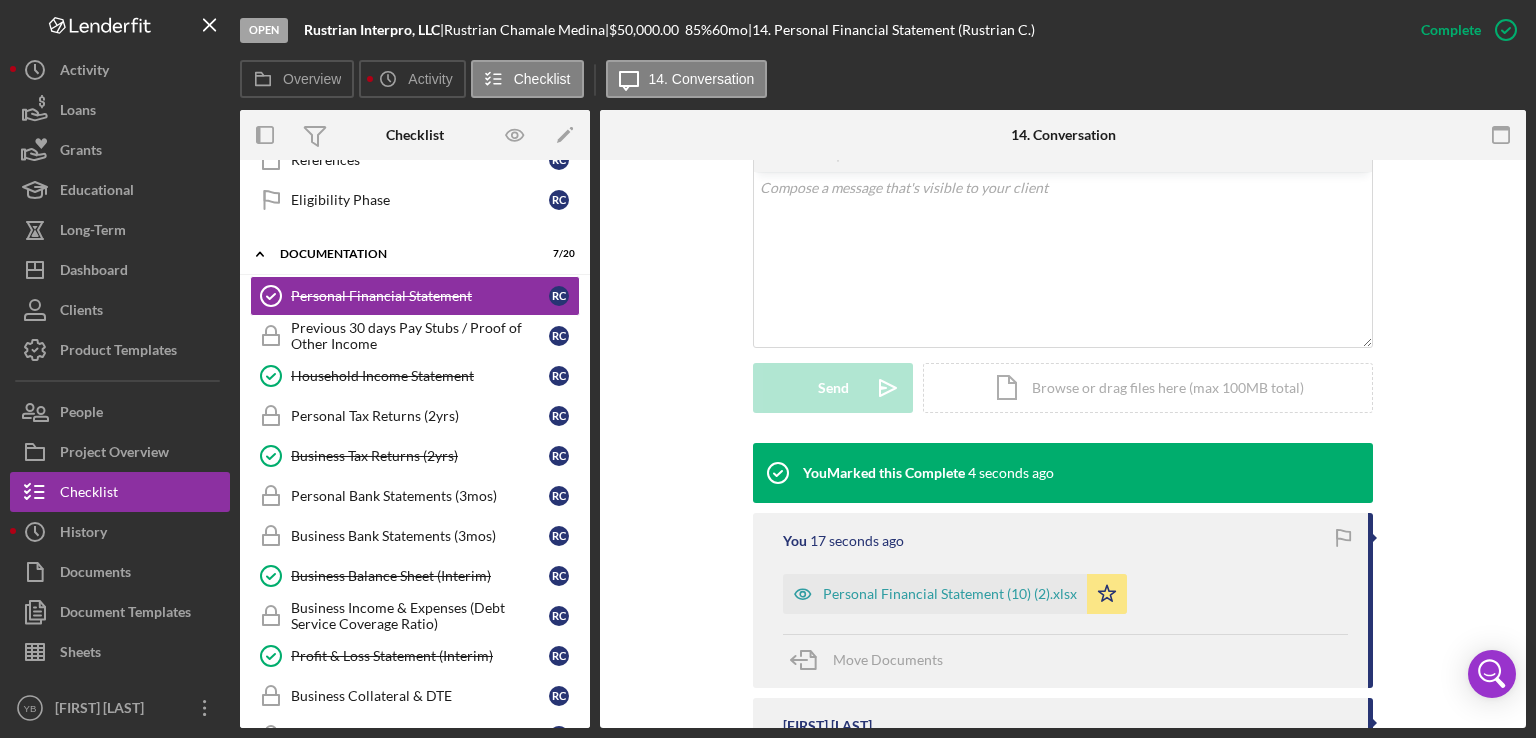 scroll, scrollTop: 340, scrollLeft: 0, axis: vertical 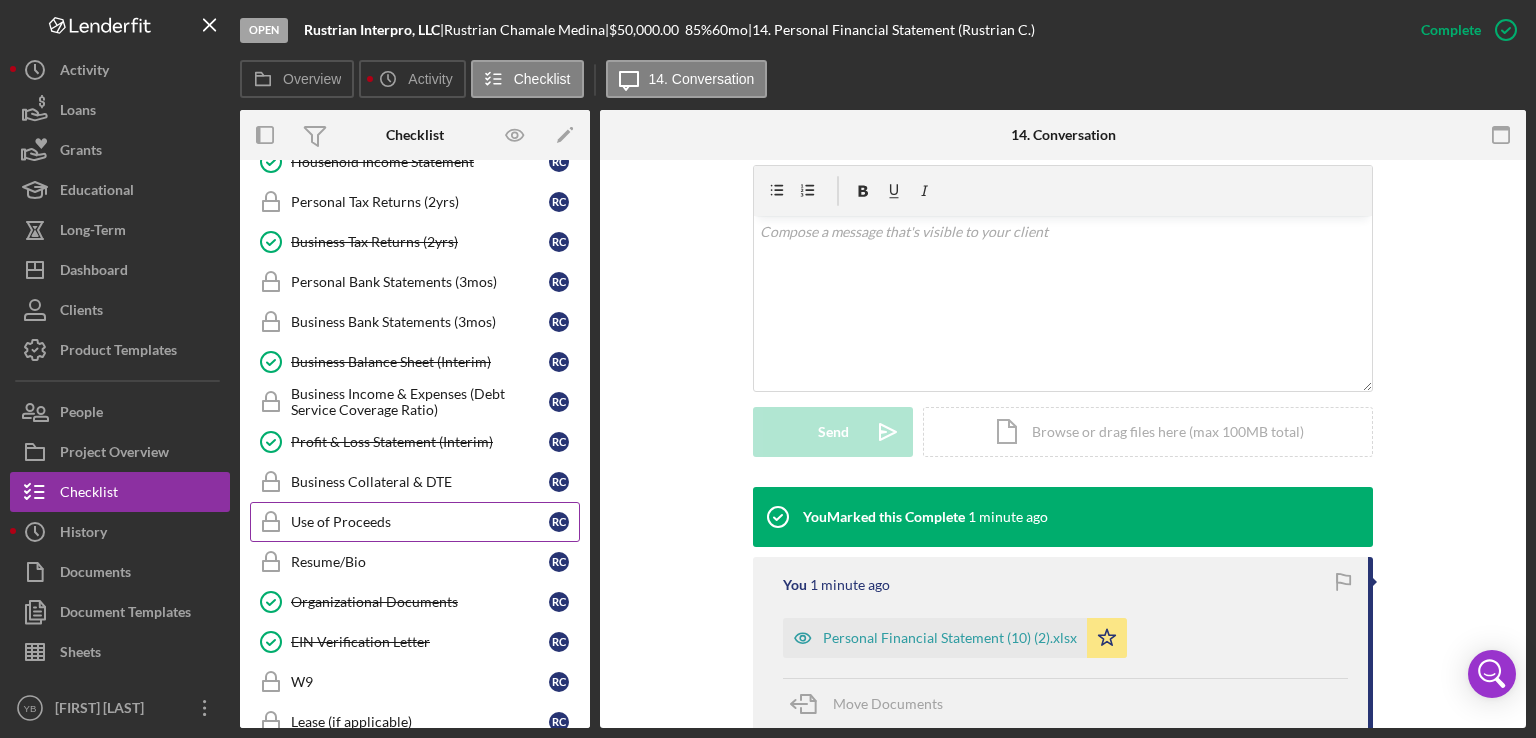 click on "Use of Proceeds" at bounding box center [420, 522] 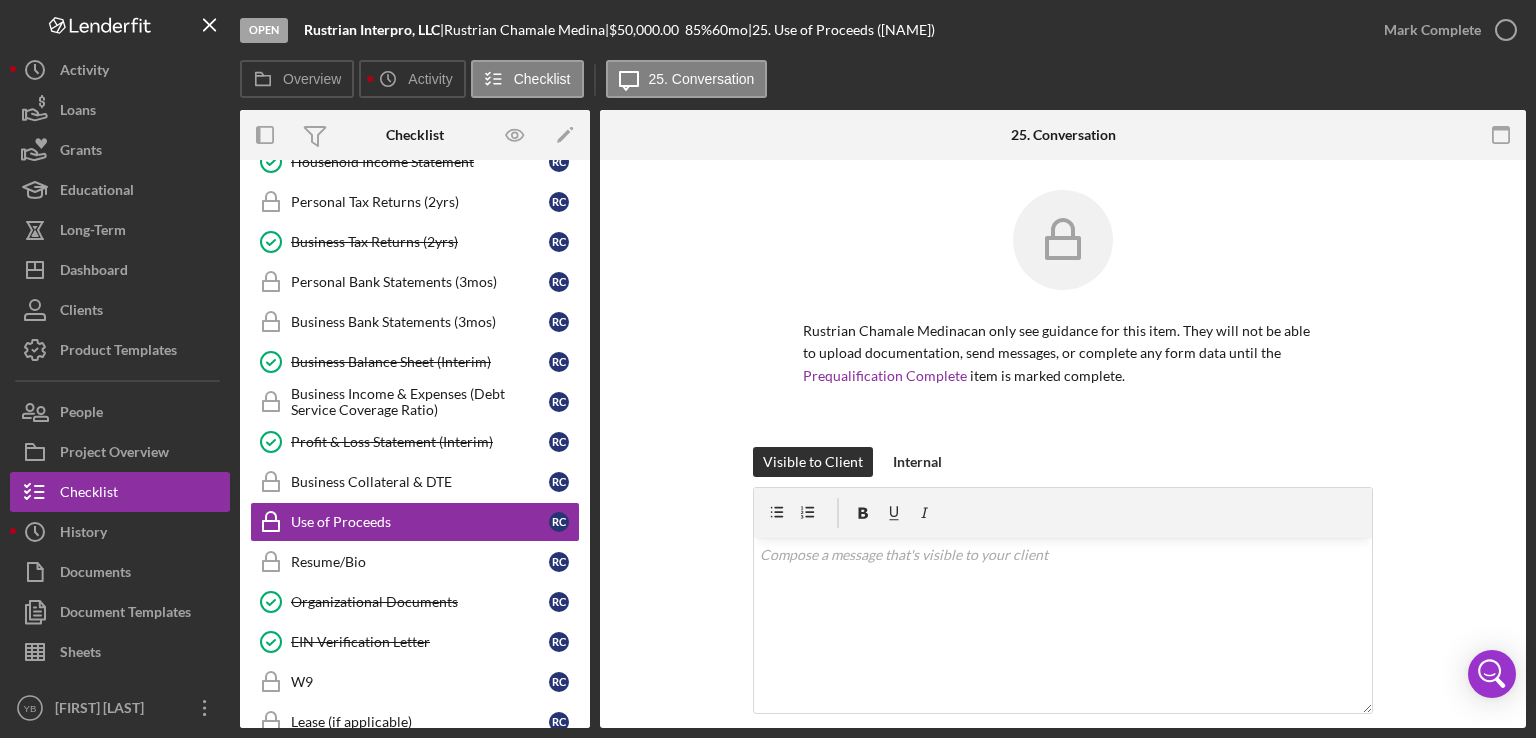 click on "Rustrian Chamale Medina can only see guidance for this item. They will not be able to upload documentation, send messages, or complete any form data until the Prequalification Complete item is marked complete." at bounding box center [1063, 318] 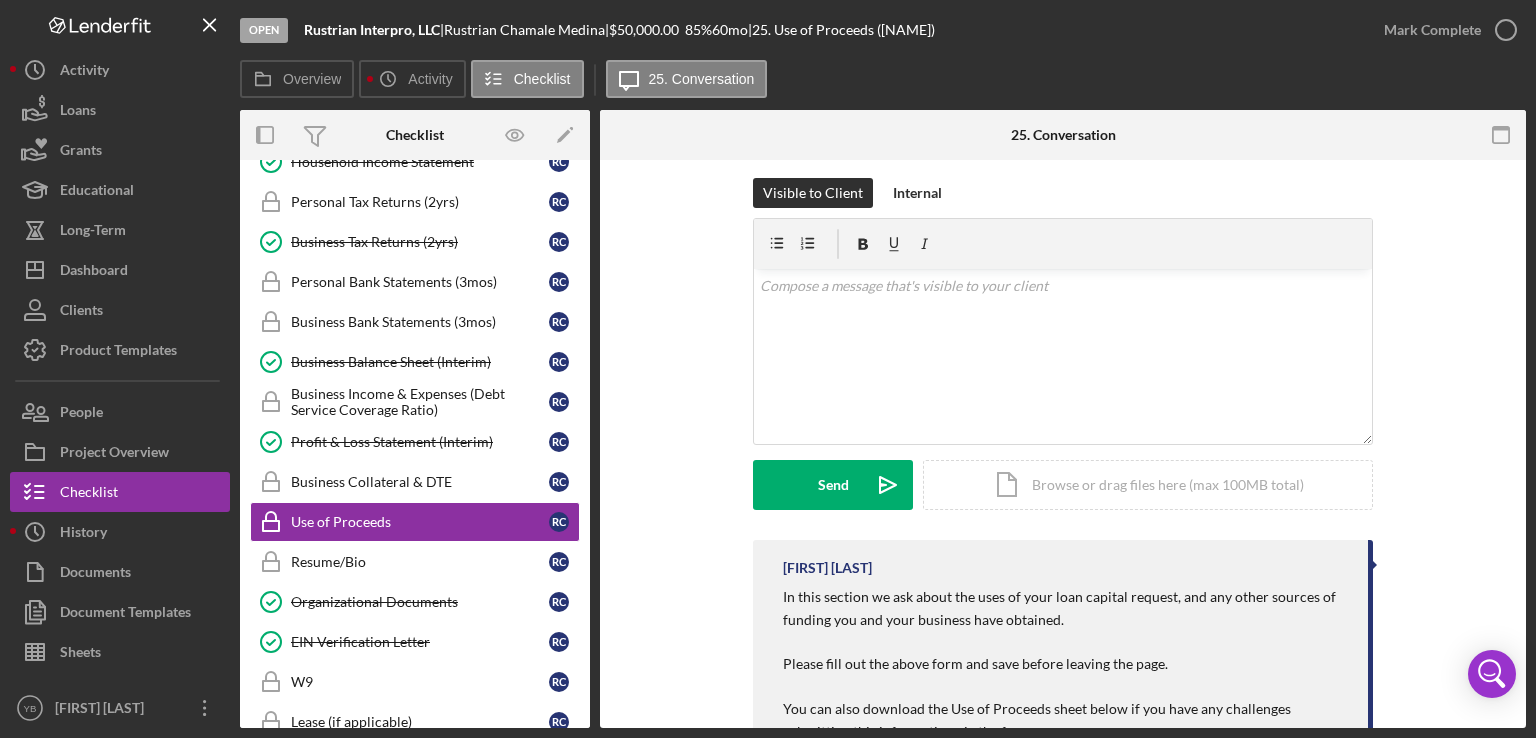 scroll, scrollTop: 360, scrollLeft: 0, axis: vertical 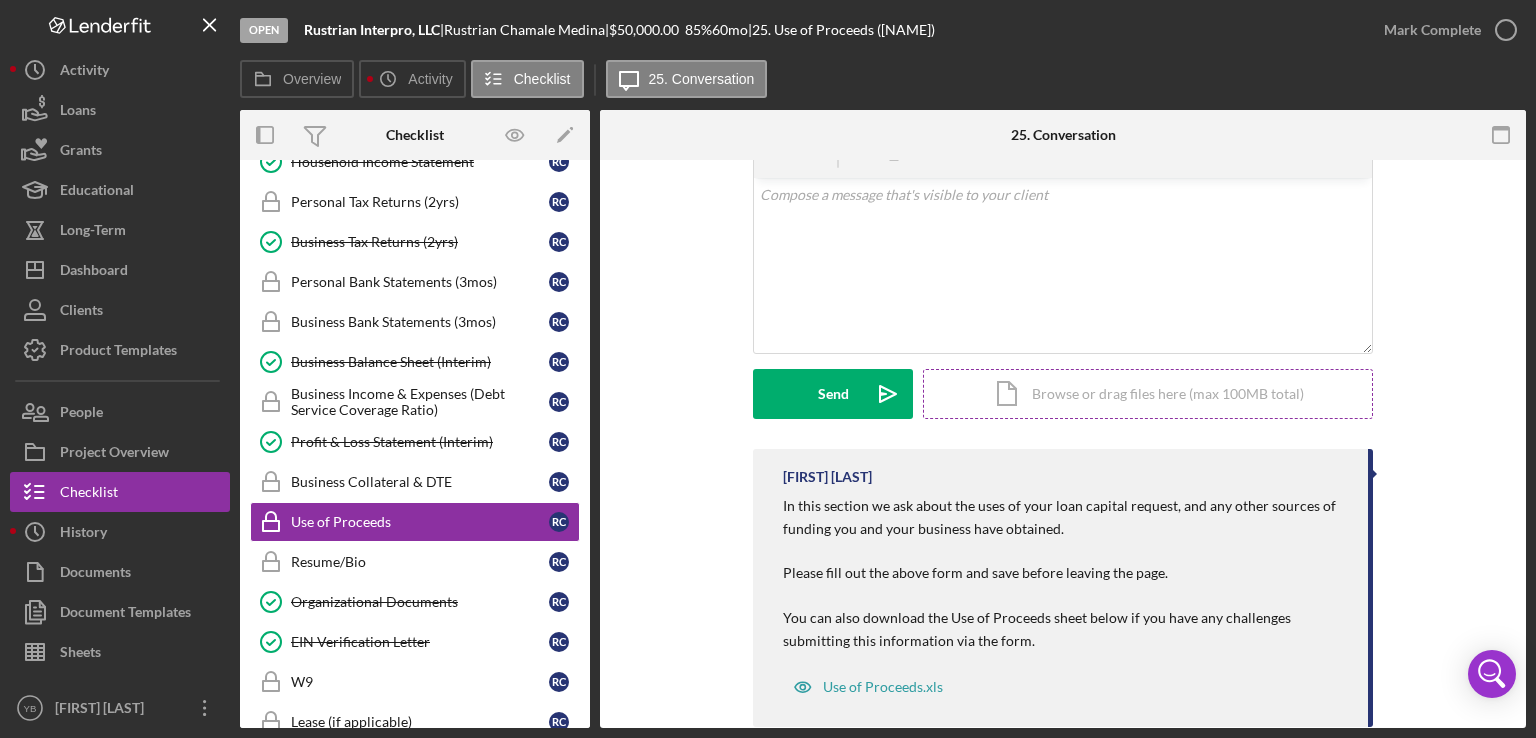 click on "Icon/Document Browse or drag files here (max 100MB total) Tap to choose files or take a photo" at bounding box center [1148, 394] 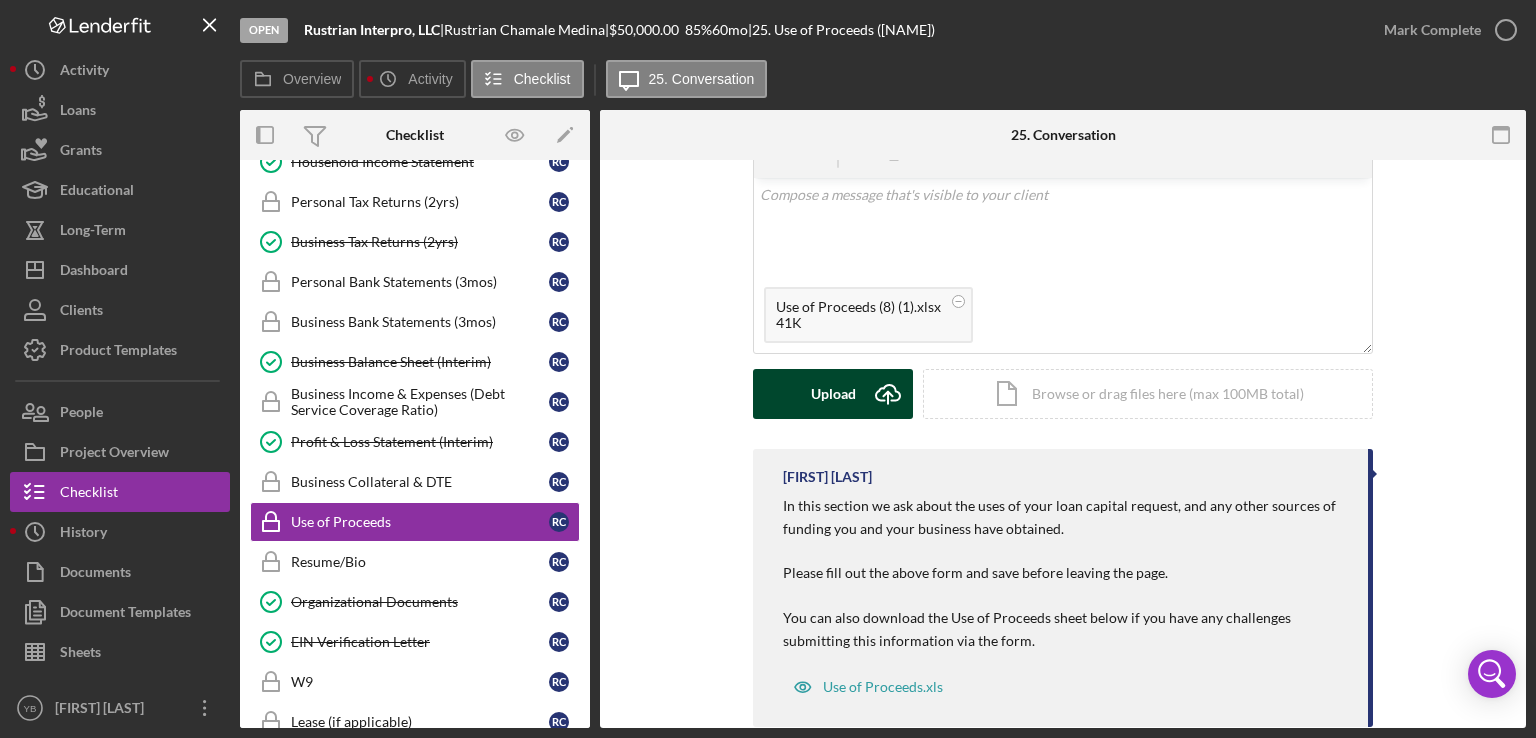 click on "Upload" at bounding box center (833, 394) 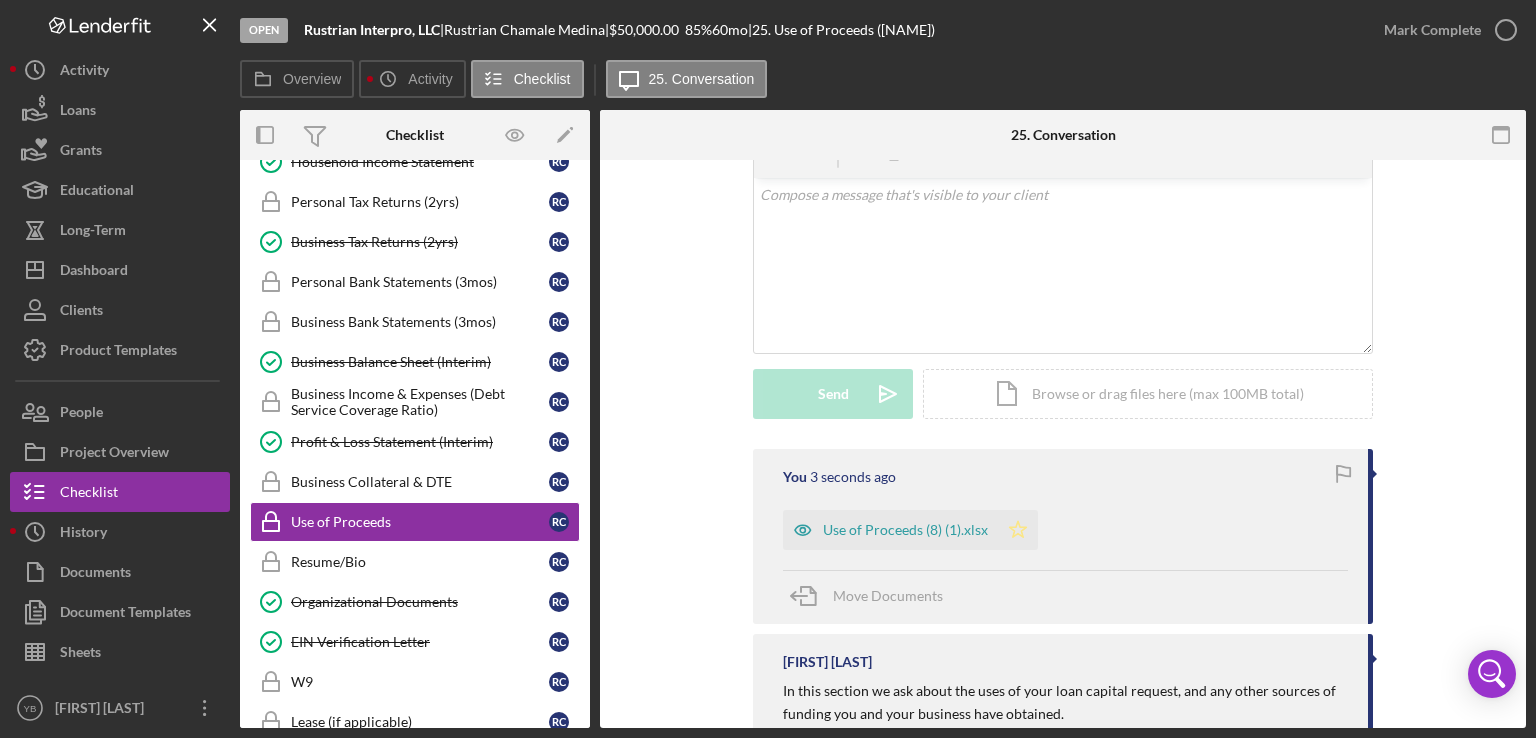 click on "Icon/Star" 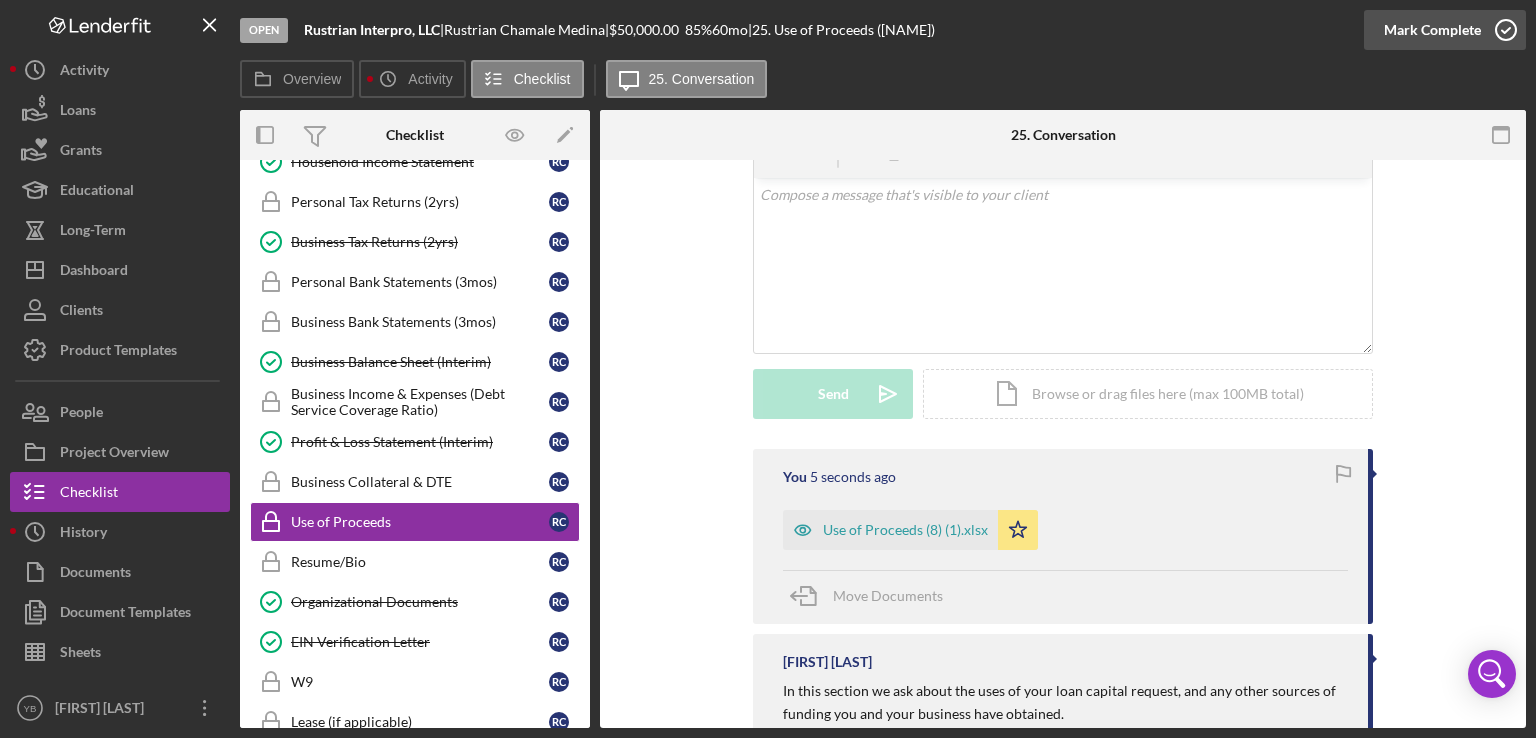 click 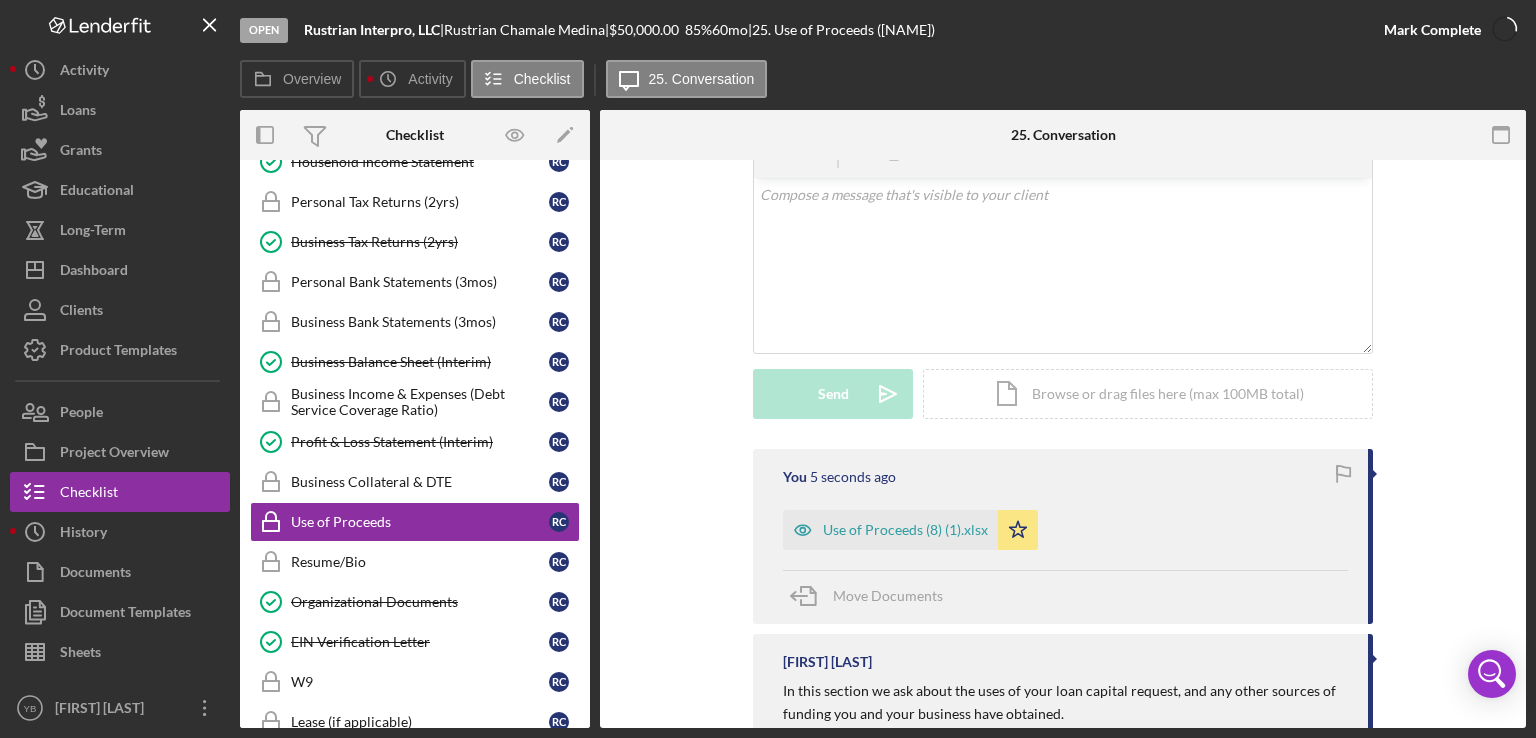 scroll, scrollTop: 377, scrollLeft: 0, axis: vertical 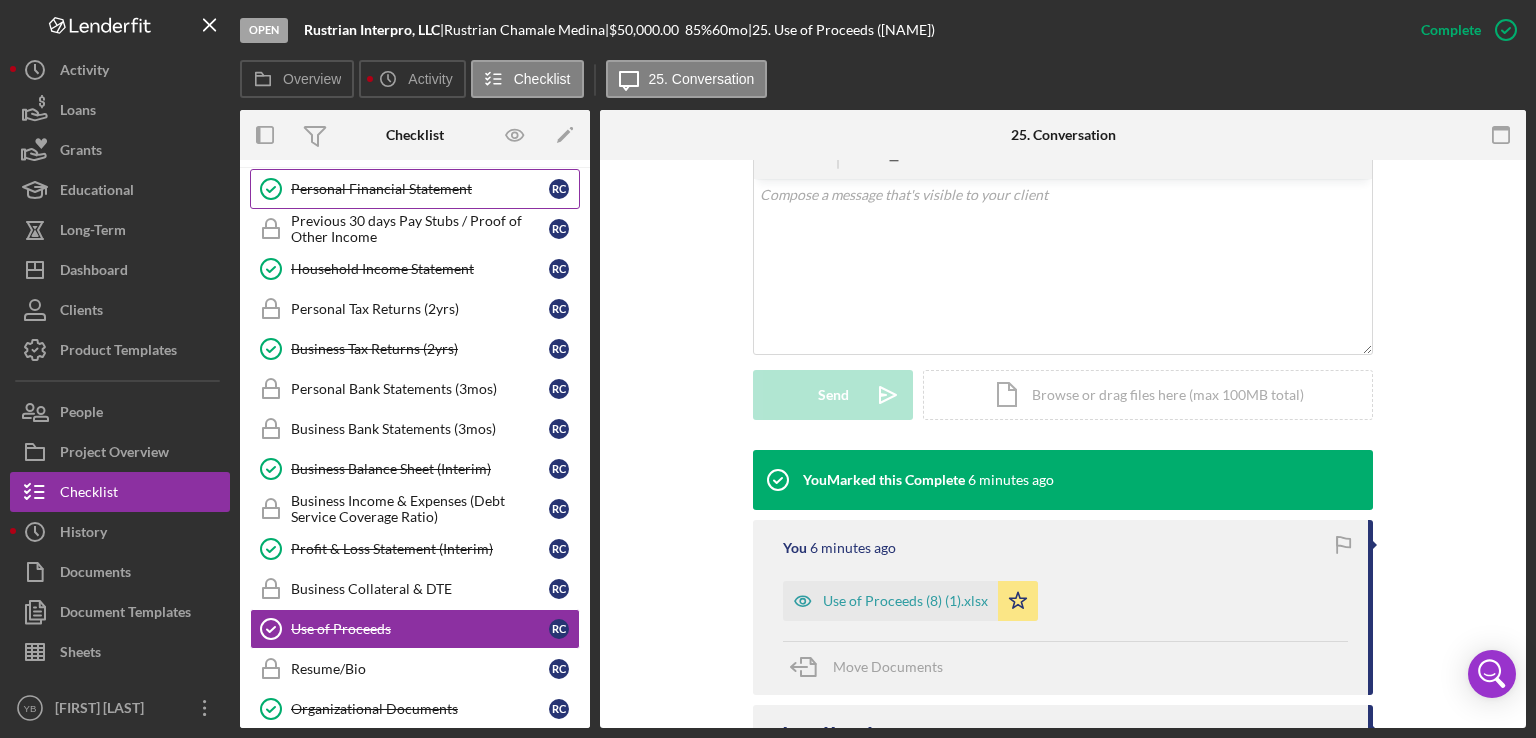 click on "Personal Financial Statement" at bounding box center [420, 189] 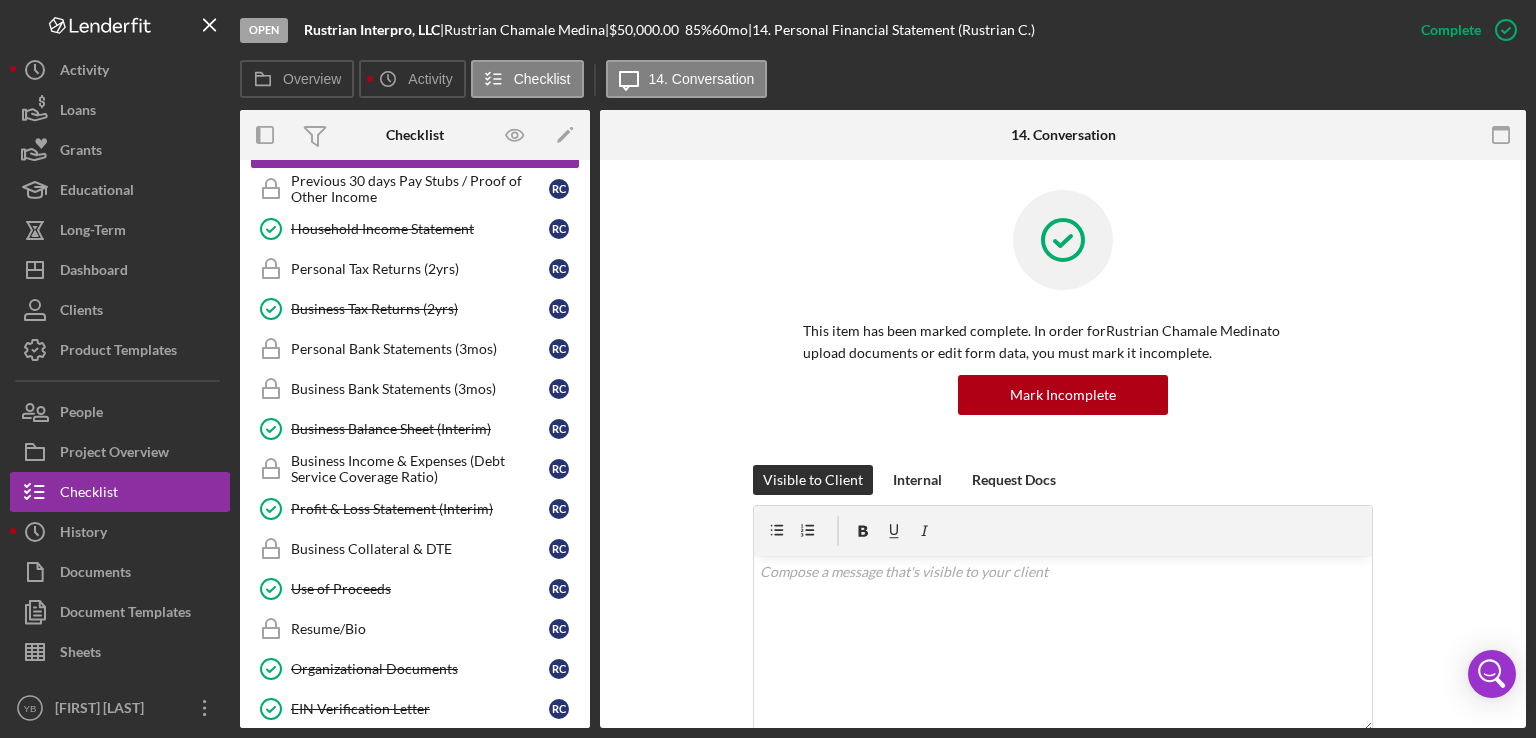 scroll, scrollTop: 463, scrollLeft: 0, axis: vertical 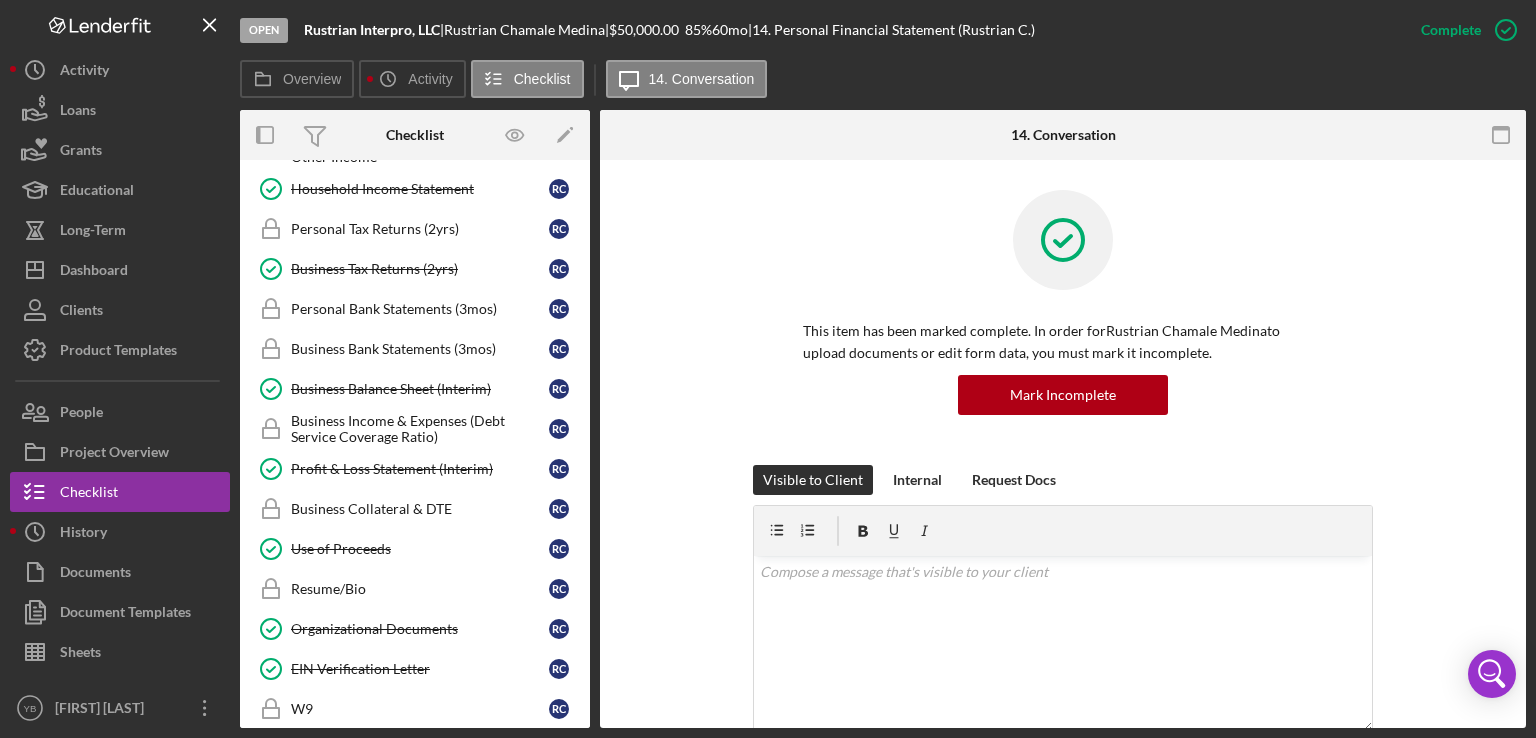 click on "This item has been marked complete. In order for Rustrian Chamale Medina to upload documents or edit form data, you must mark it incomplete. Mark Incomplete" at bounding box center [1063, 327] 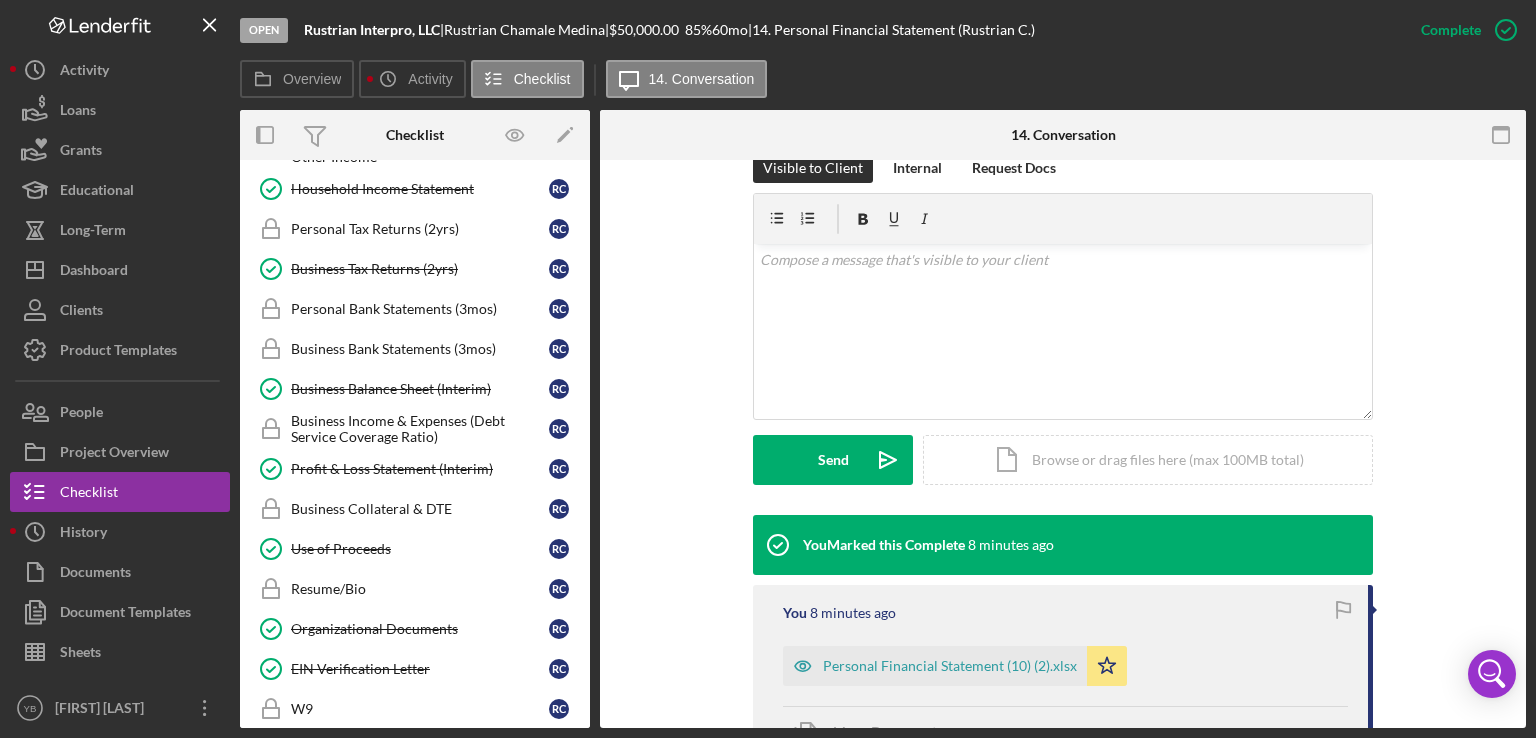 scroll, scrollTop: 320, scrollLeft: 0, axis: vertical 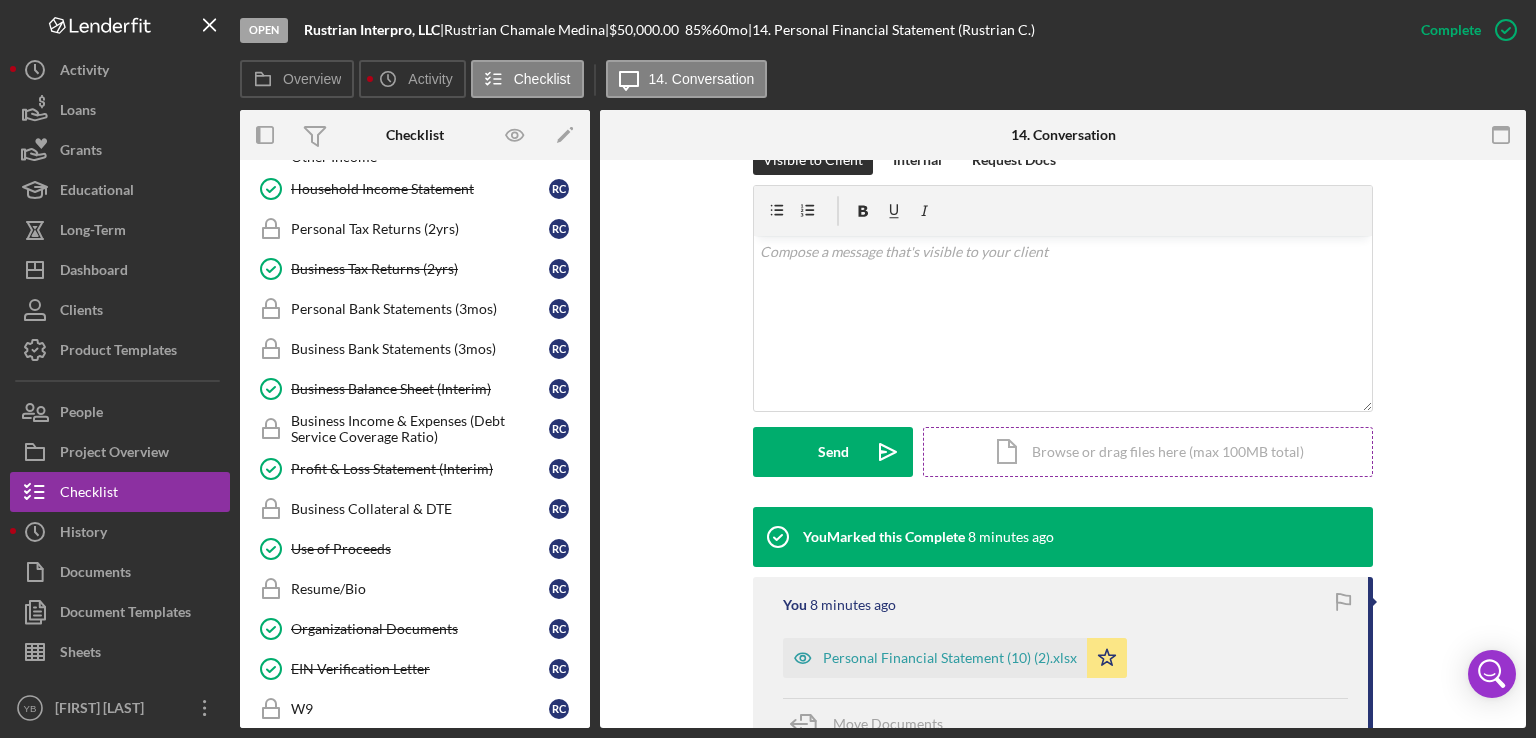 click on "Icon/Document Browse or drag files here (max 100MB total) Tap to choose files or take a photo" at bounding box center (1148, 452) 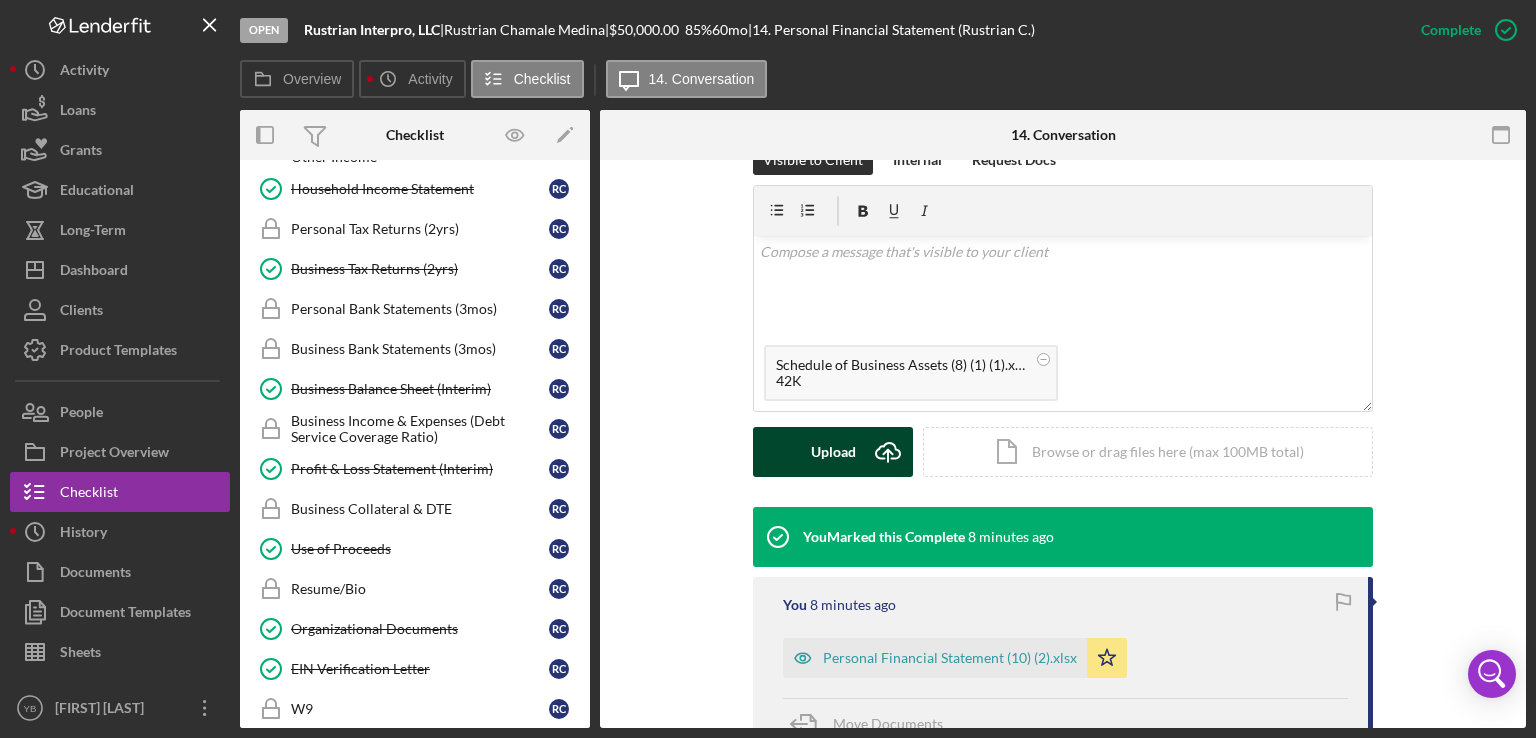 click on "Upload" at bounding box center [833, 452] 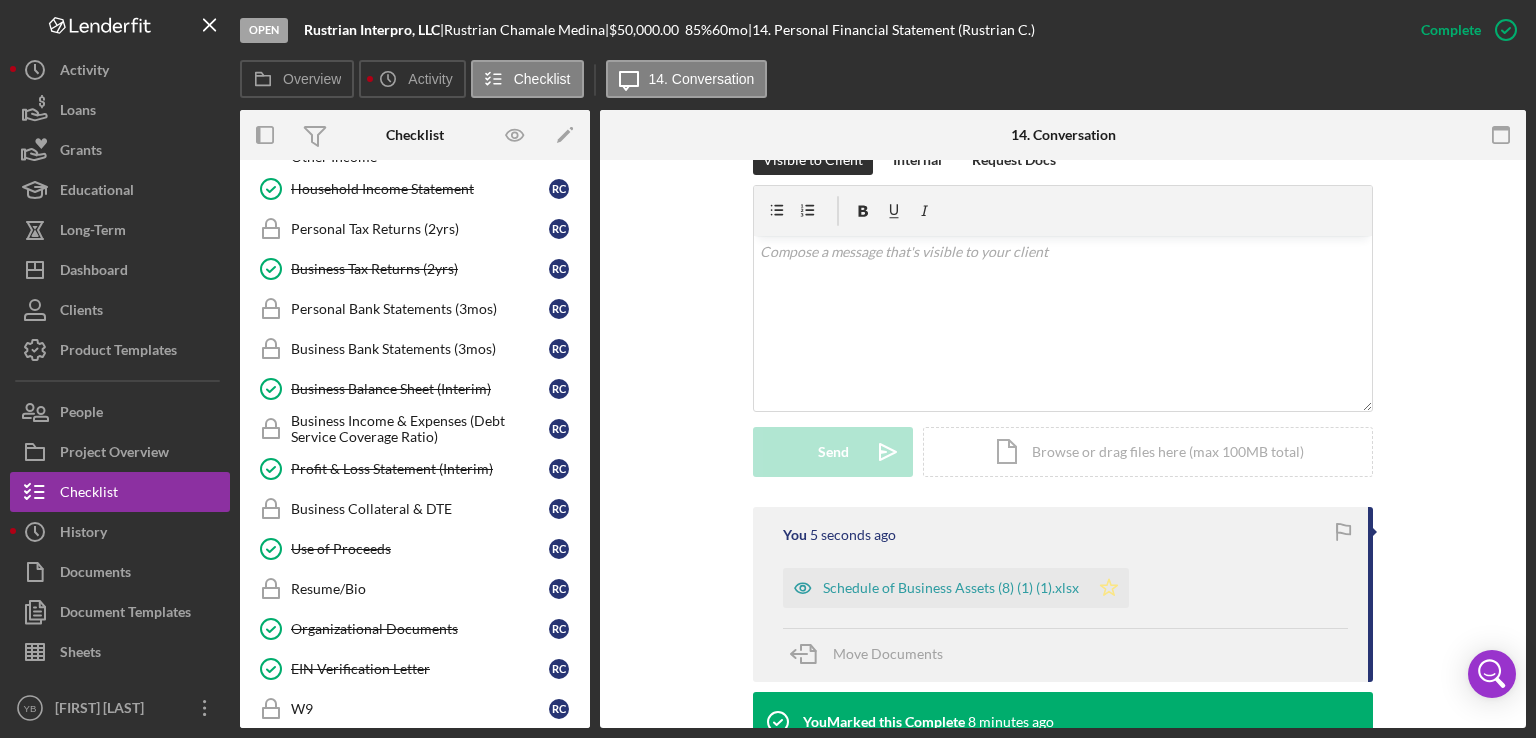 click on "Icon/Star" 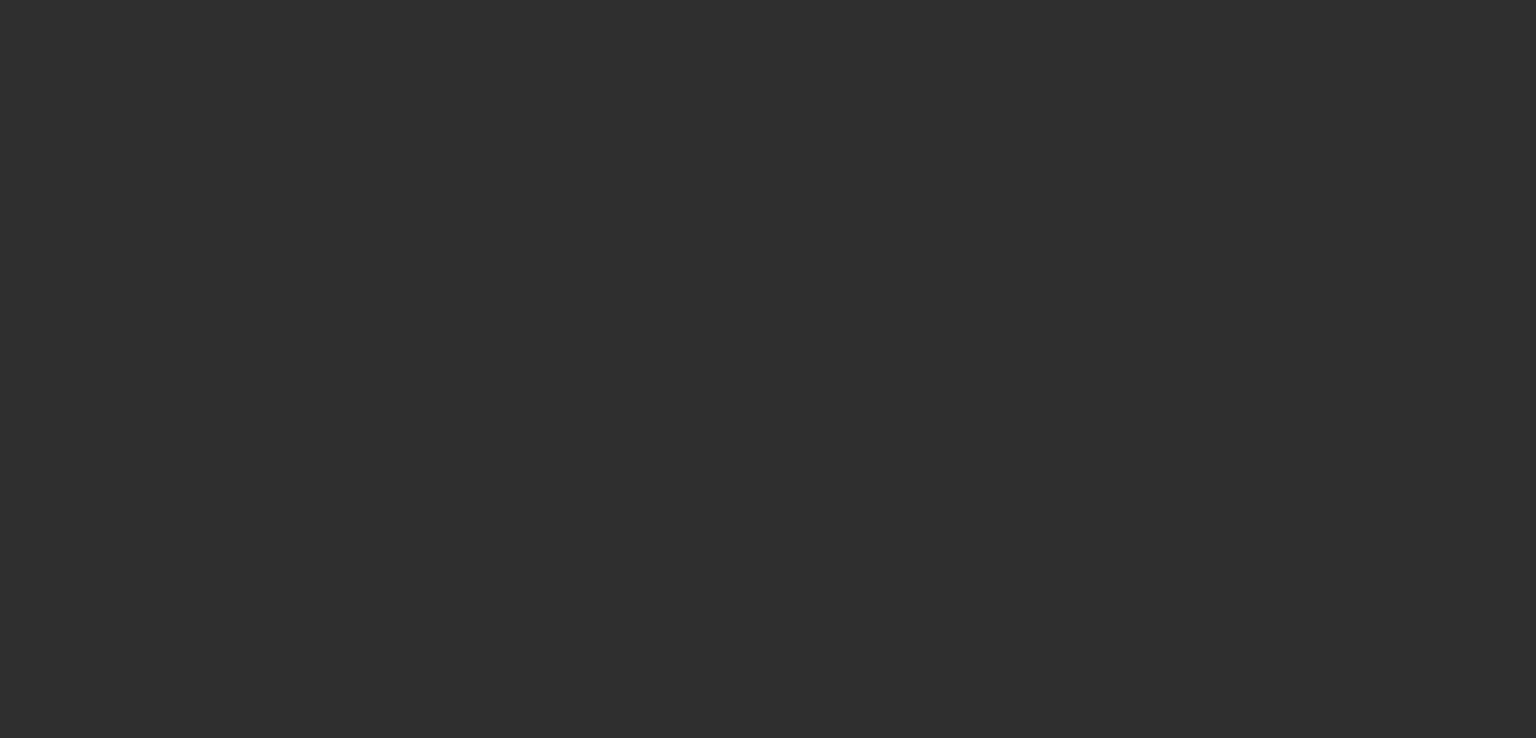 scroll, scrollTop: 0, scrollLeft: 0, axis: both 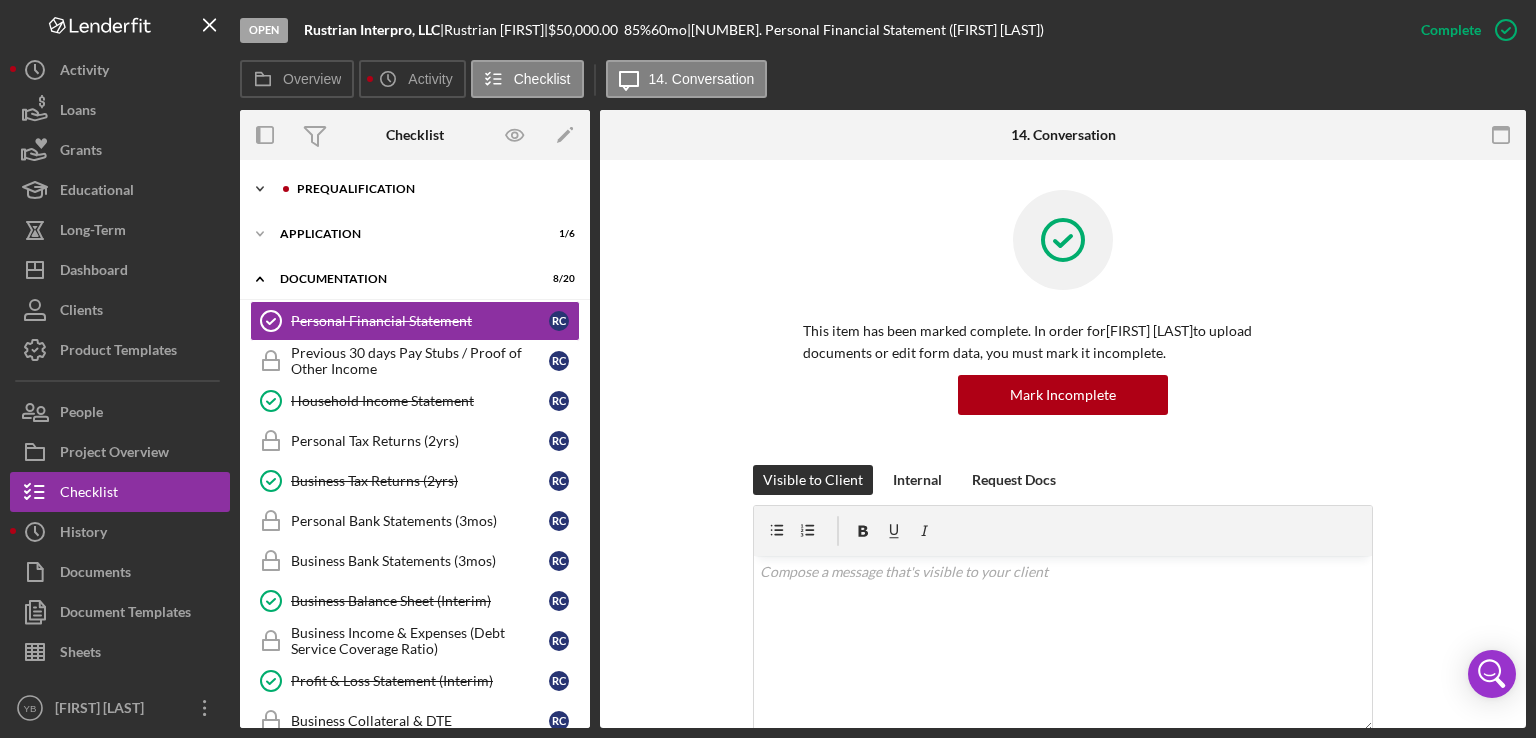 click on "Prequalification" at bounding box center [431, 189] 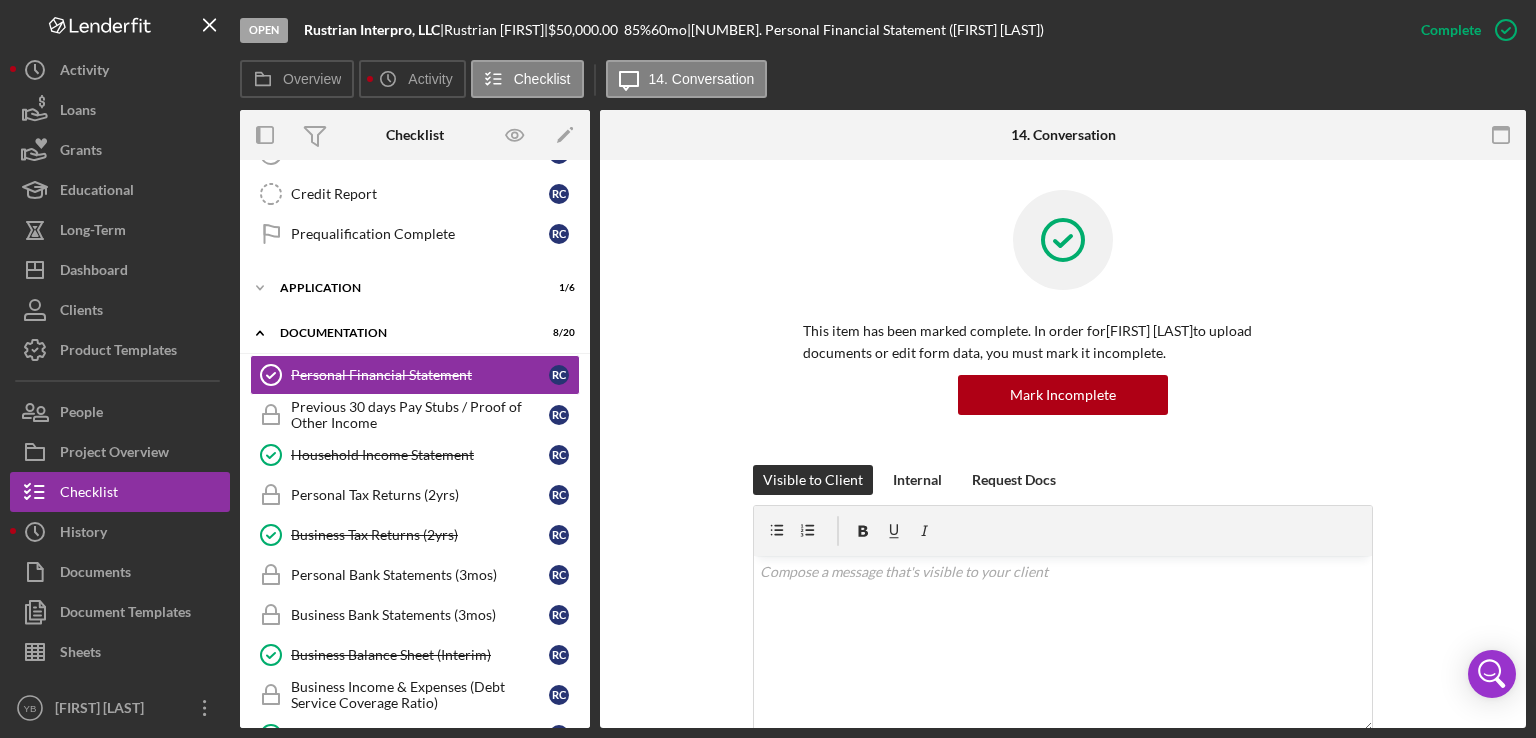 scroll, scrollTop: 364, scrollLeft: 0, axis: vertical 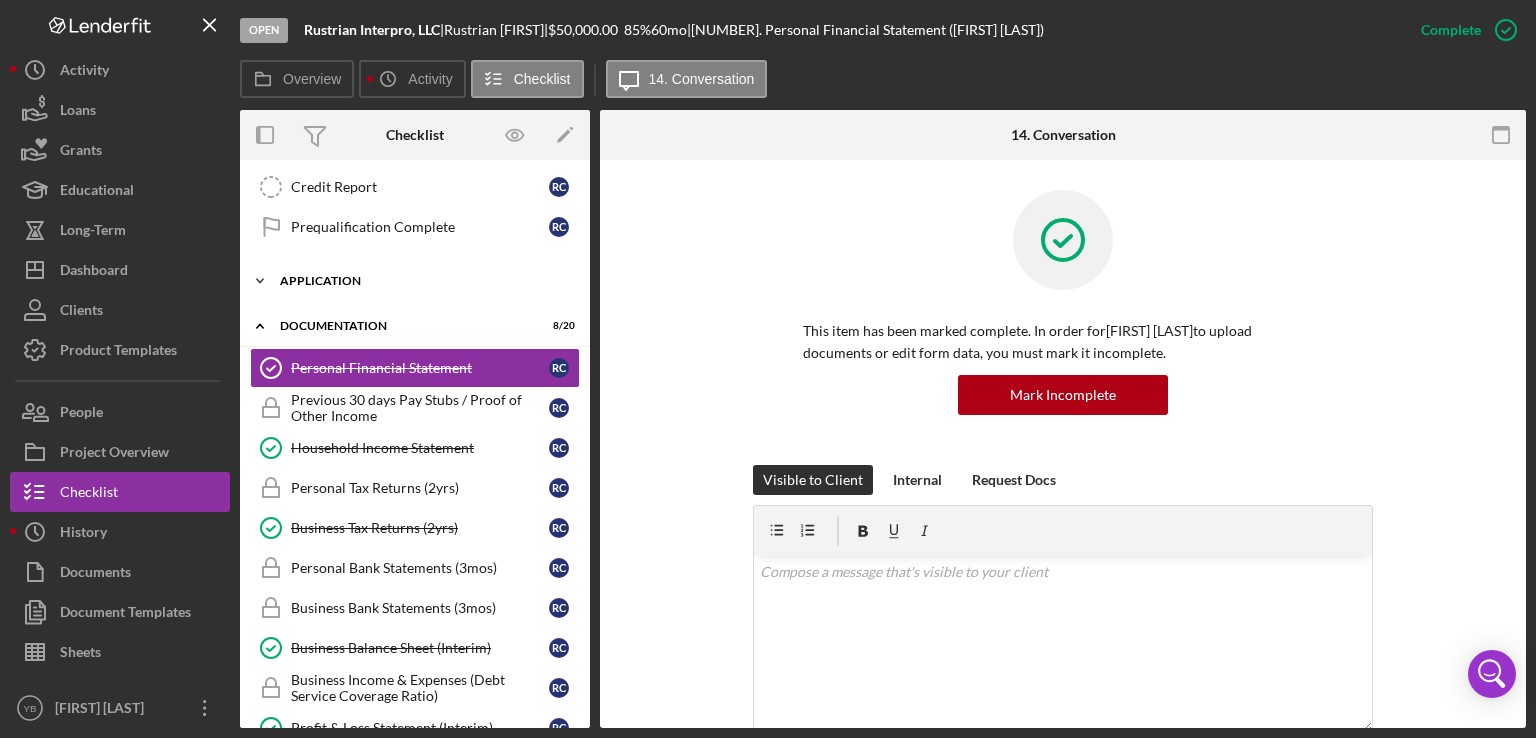 click on "Application" at bounding box center (422, 281) 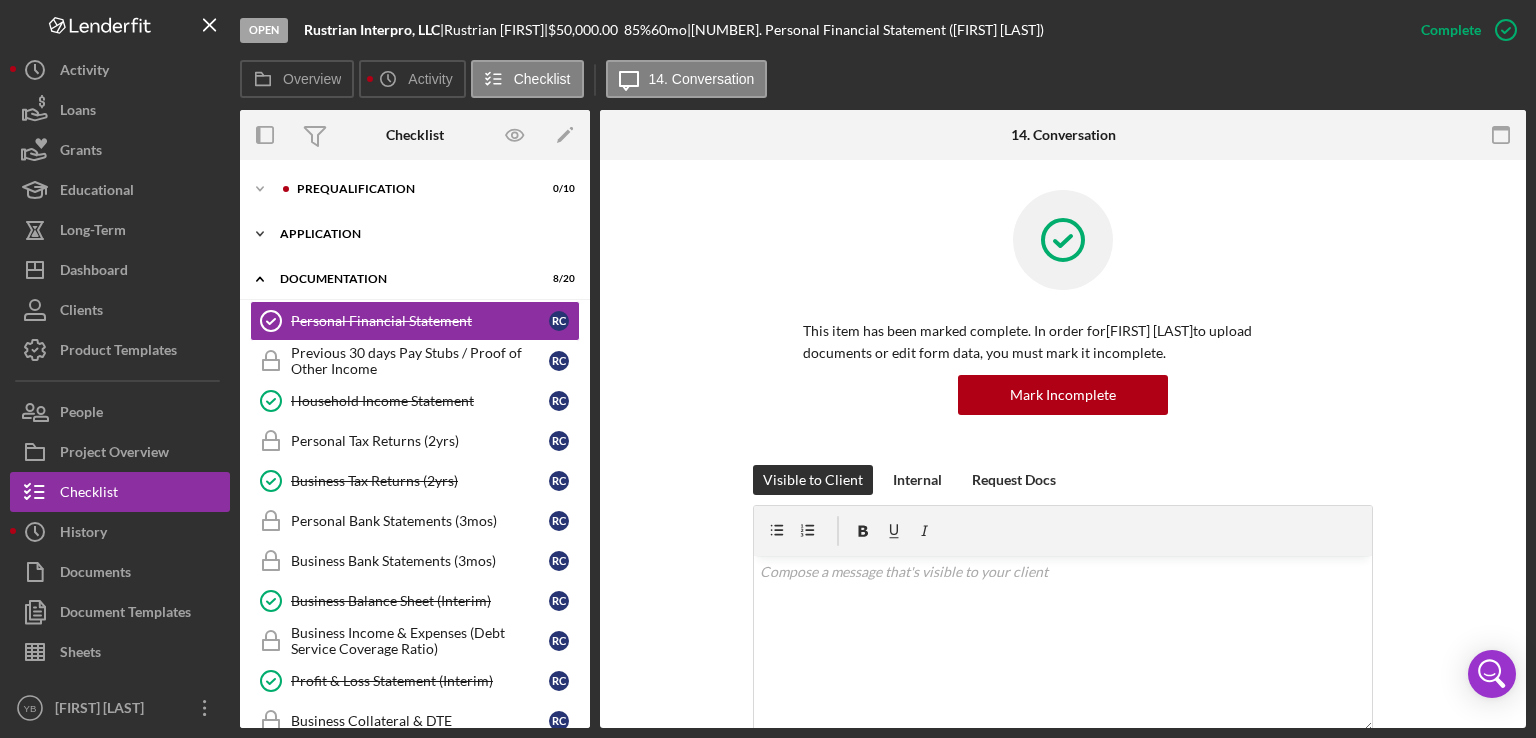 click on "Icon/Expander Application 1 / 6" at bounding box center [415, 234] 